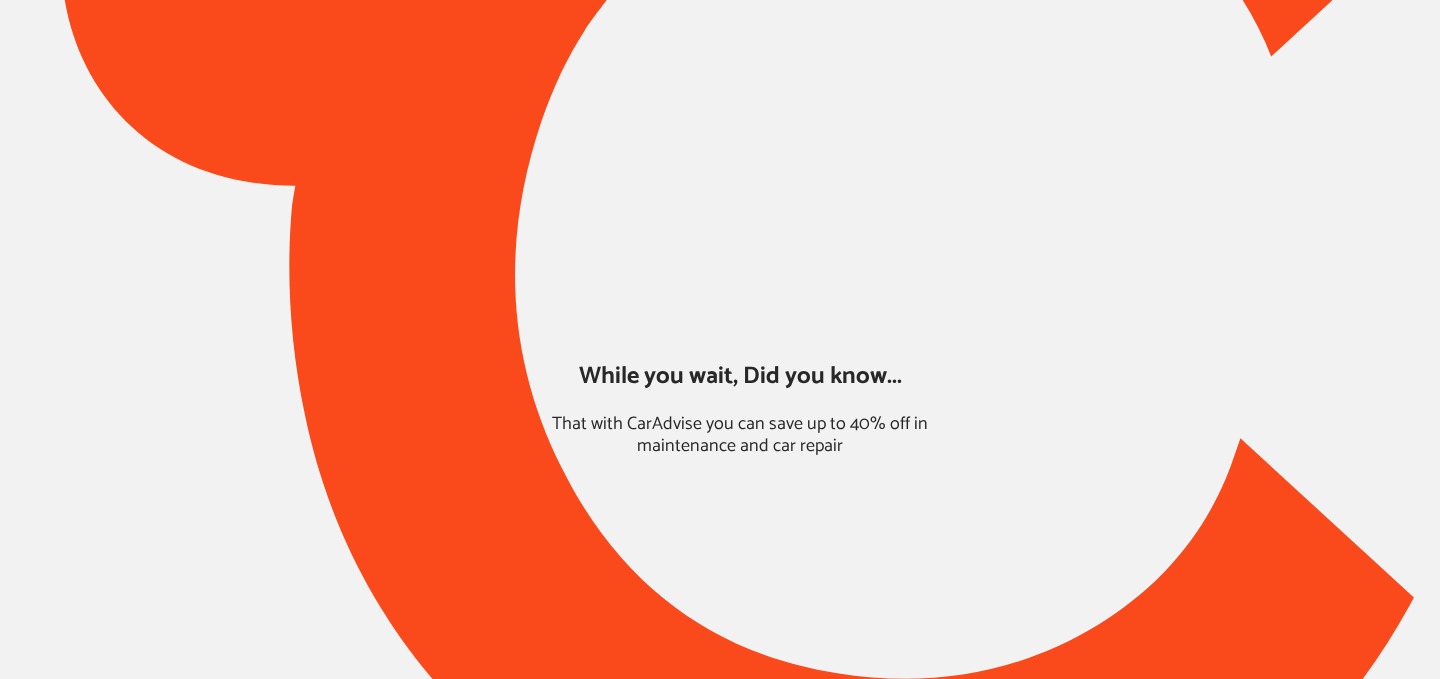 scroll, scrollTop: 0, scrollLeft: 0, axis: both 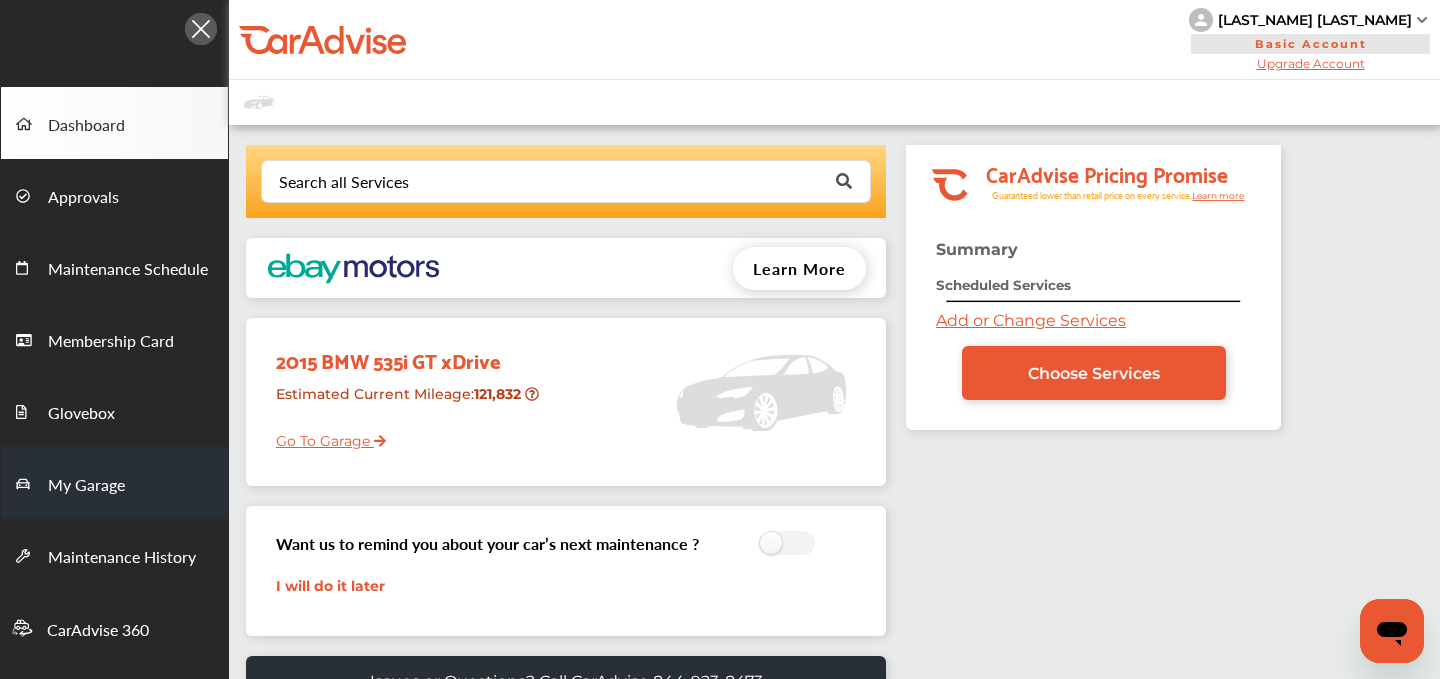 click on "My Garage" at bounding box center [86, 486] 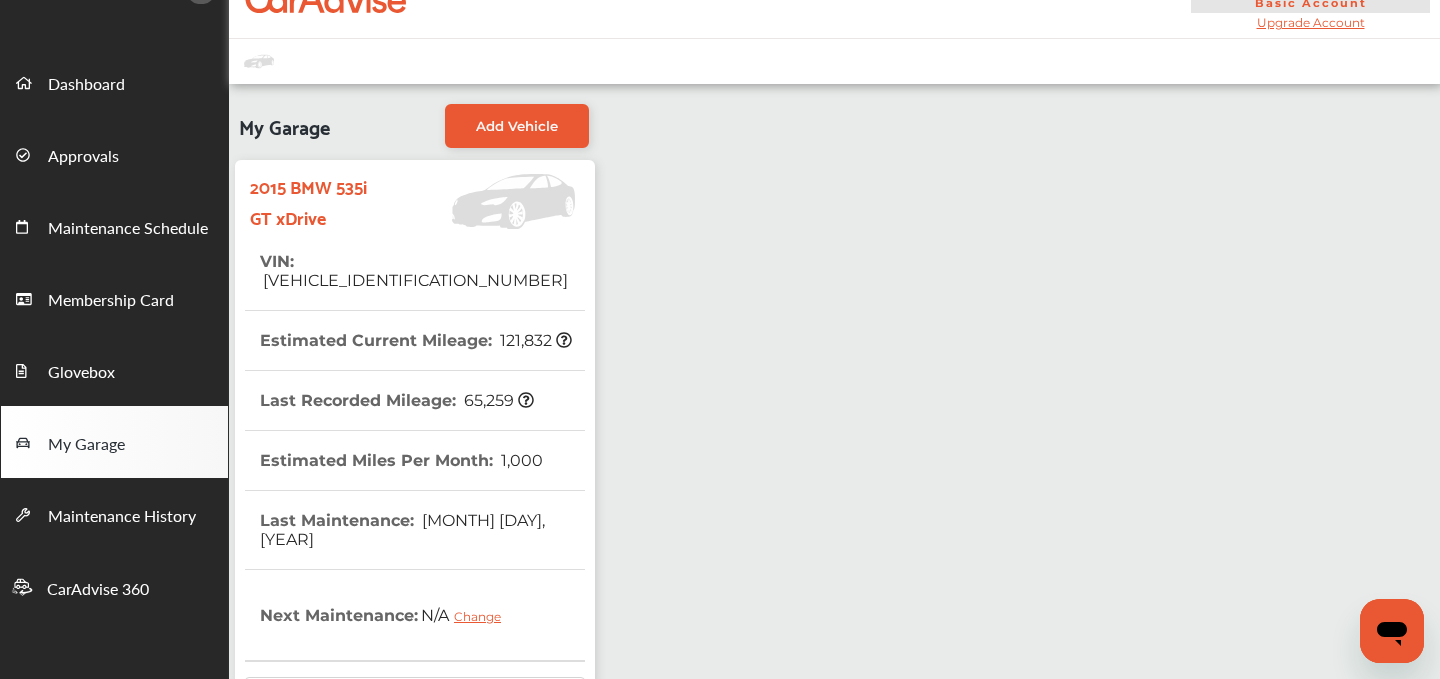 scroll, scrollTop: 49, scrollLeft: 0, axis: vertical 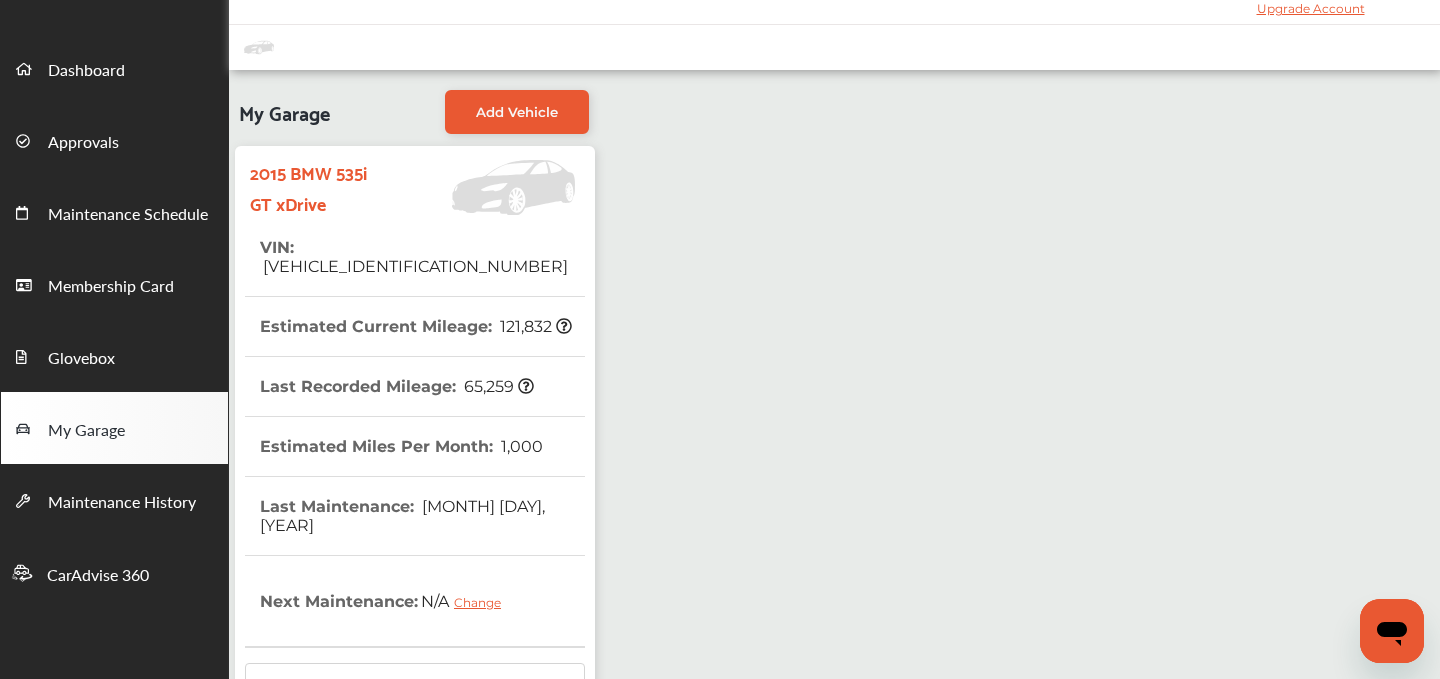 click on "[VEHICLE_IDENTIFICATION_NUMBER]" at bounding box center (414, 266) 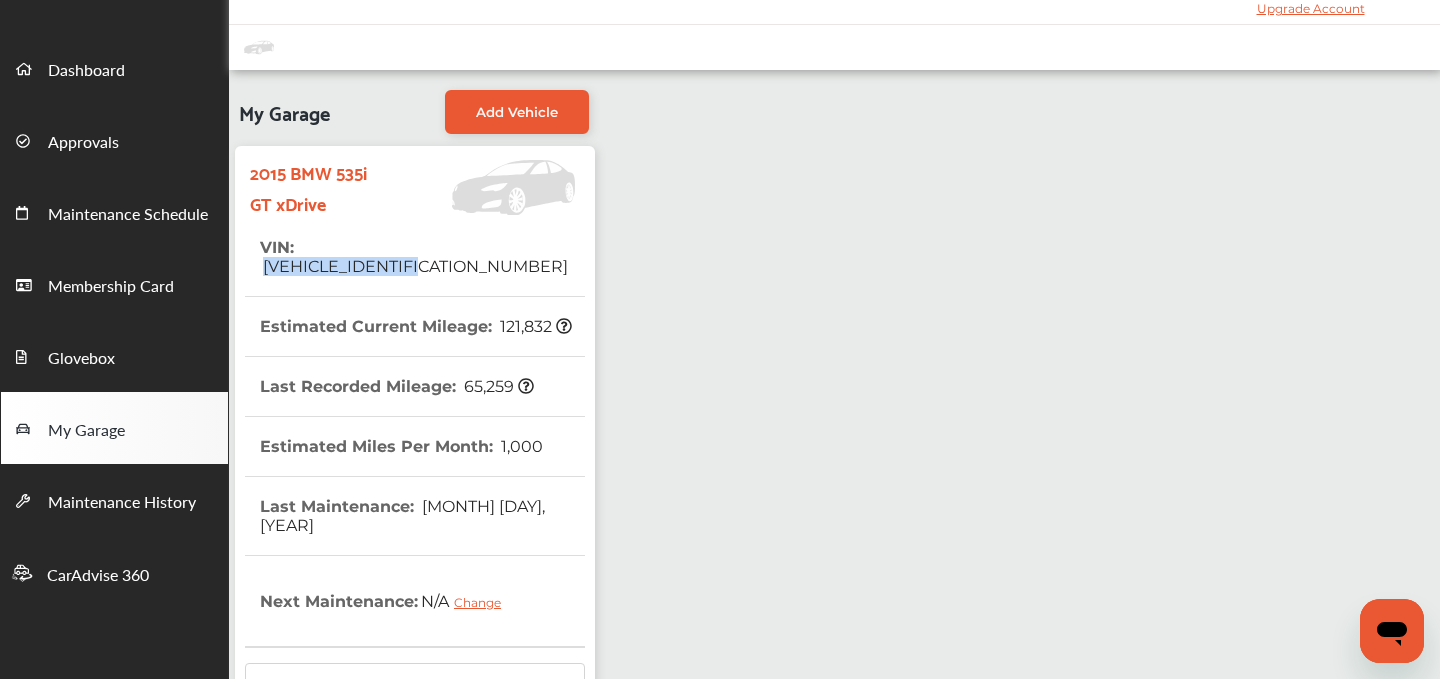 click on "[VEHICLE_IDENTIFICATION_NUMBER]" at bounding box center [414, 266] 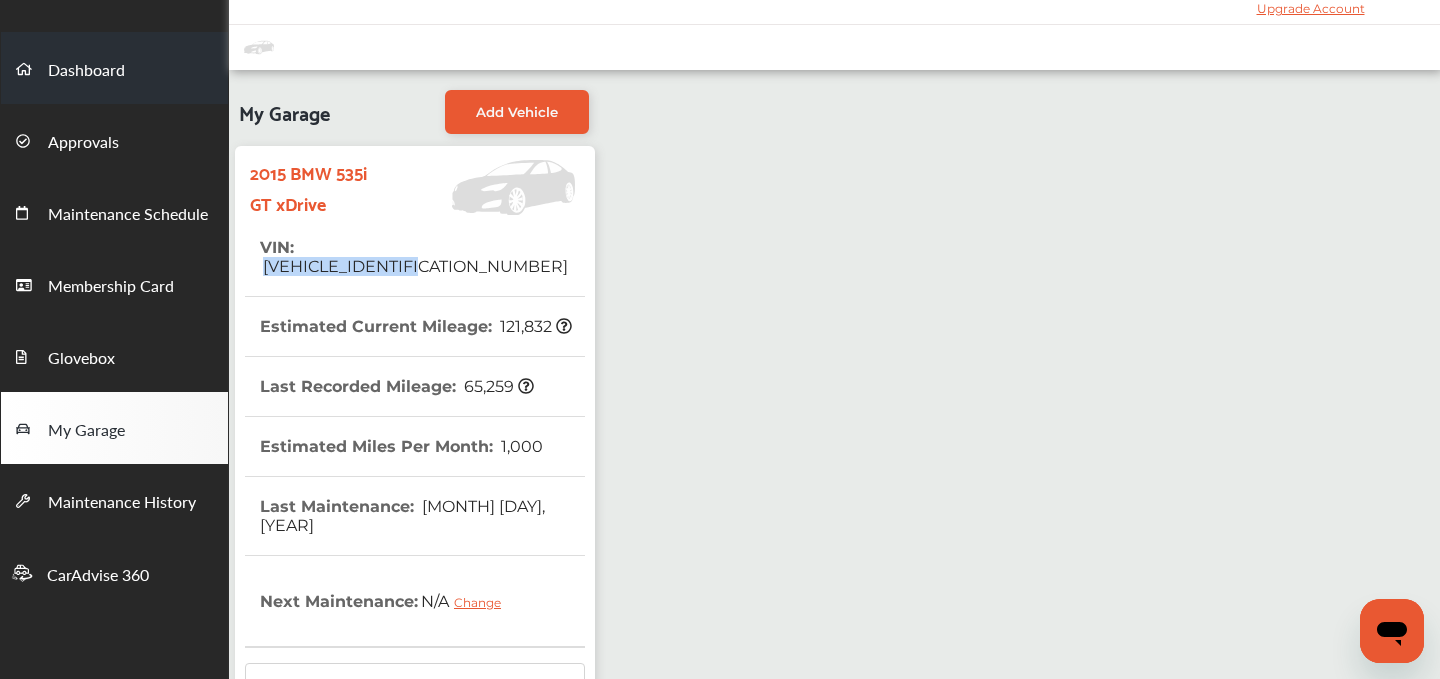 click on "Dashboard" at bounding box center [86, 71] 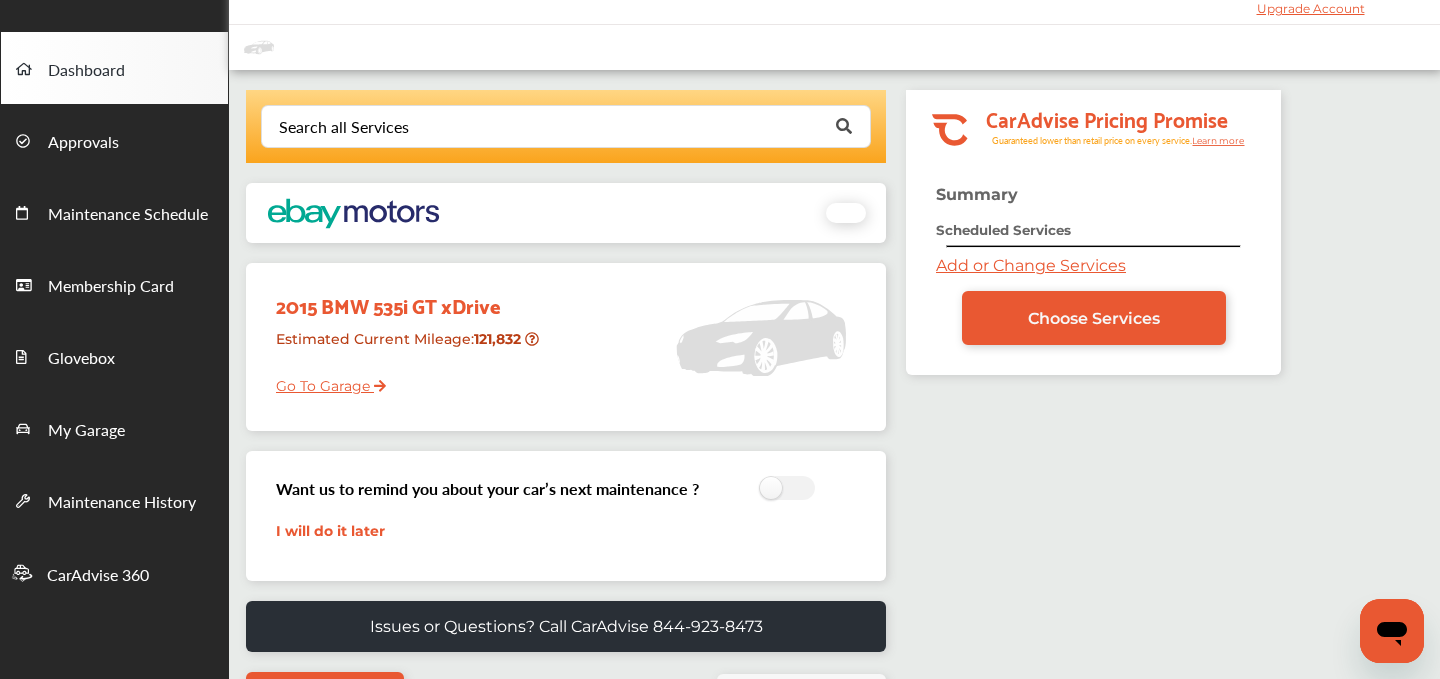 scroll, scrollTop: 0, scrollLeft: 0, axis: both 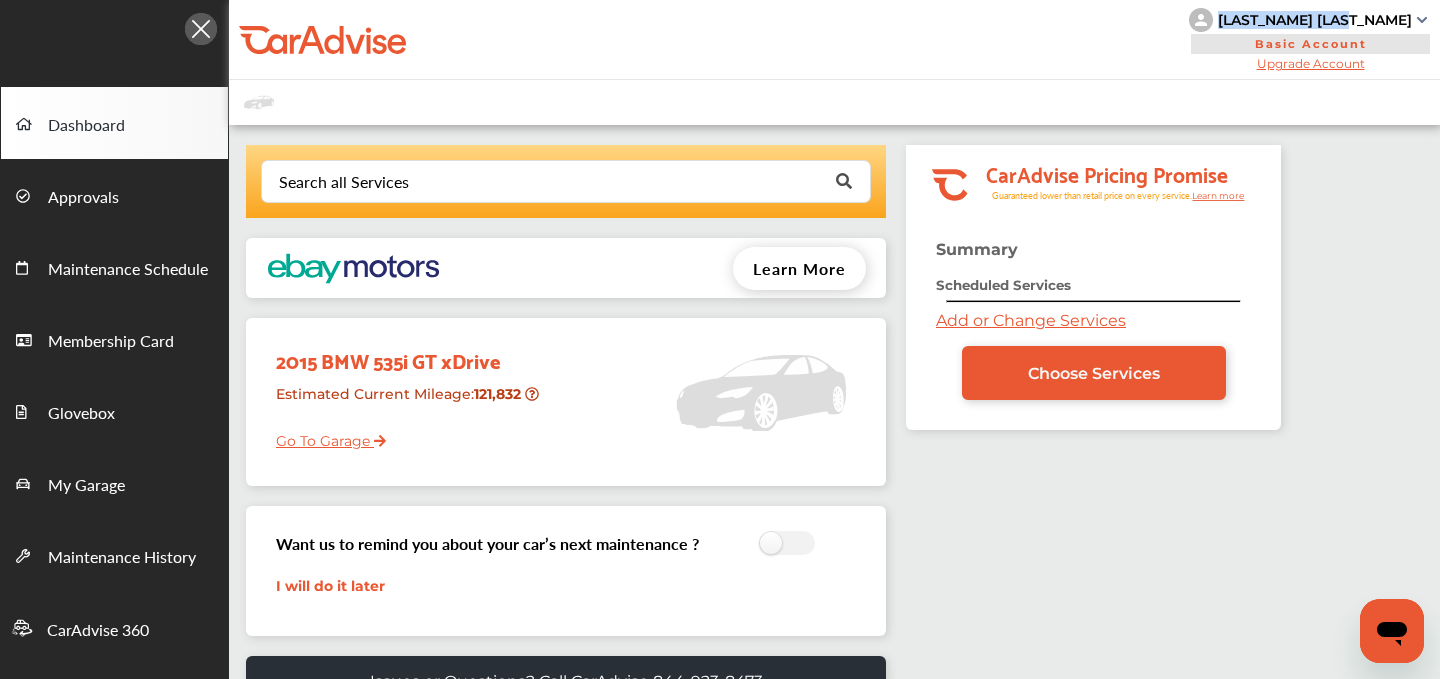 drag, startPoint x: 1289, startPoint y: 18, endPoint x: 1409, endPoint y: 24, distance: 120.14991 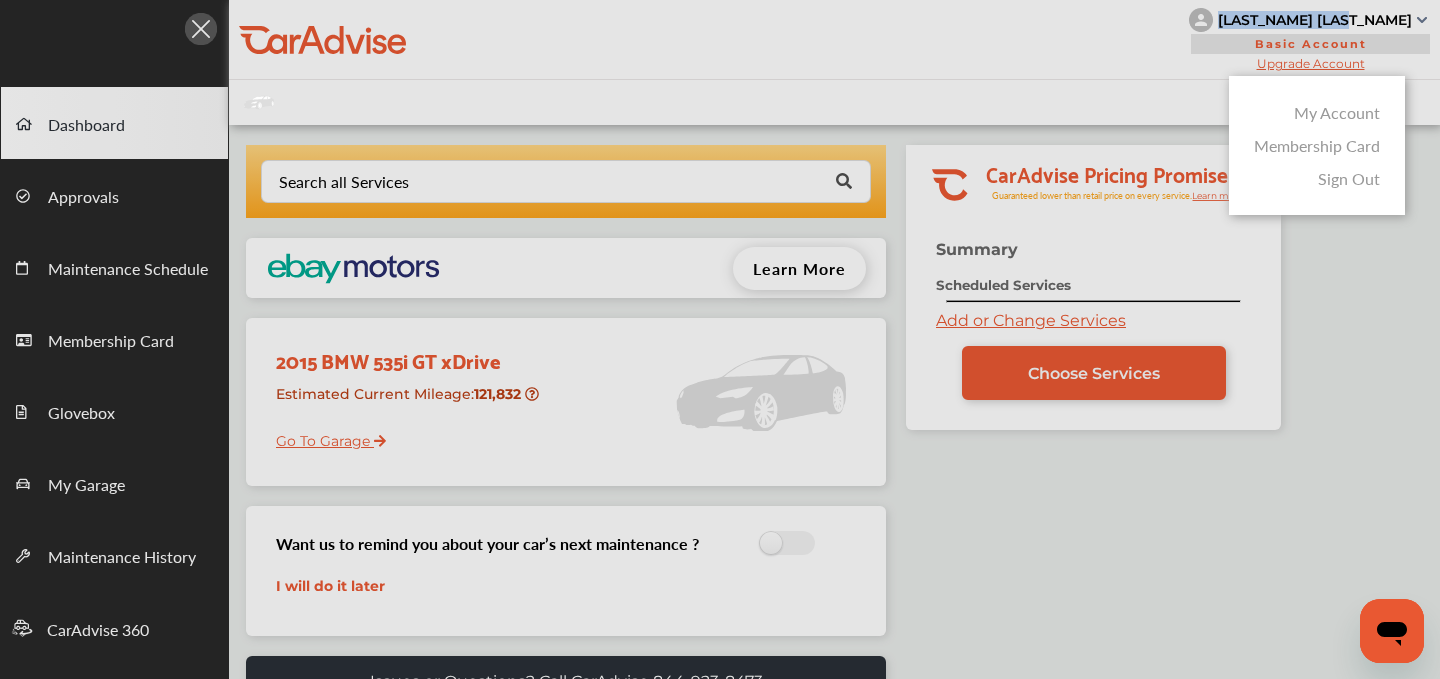copy on "[LAST_NAME] [LAST_NAME]" 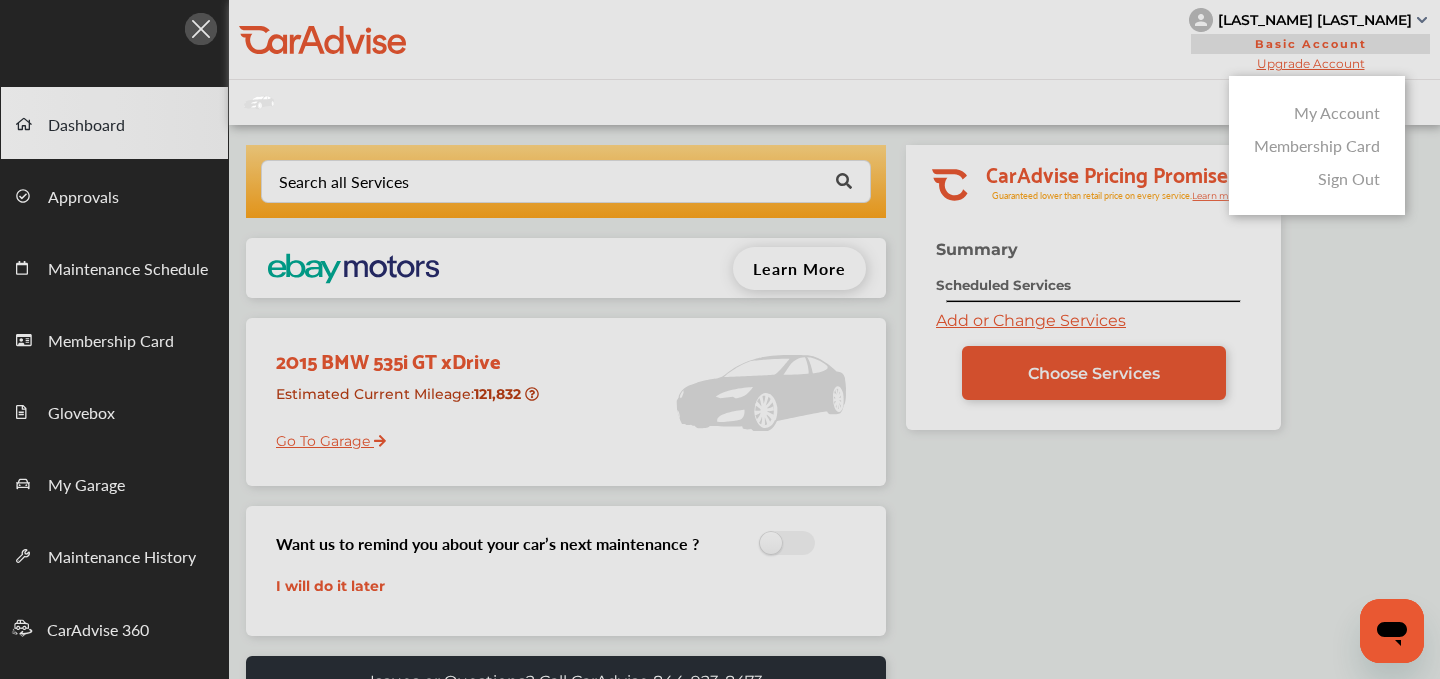 click at bounding box center [720, 389] 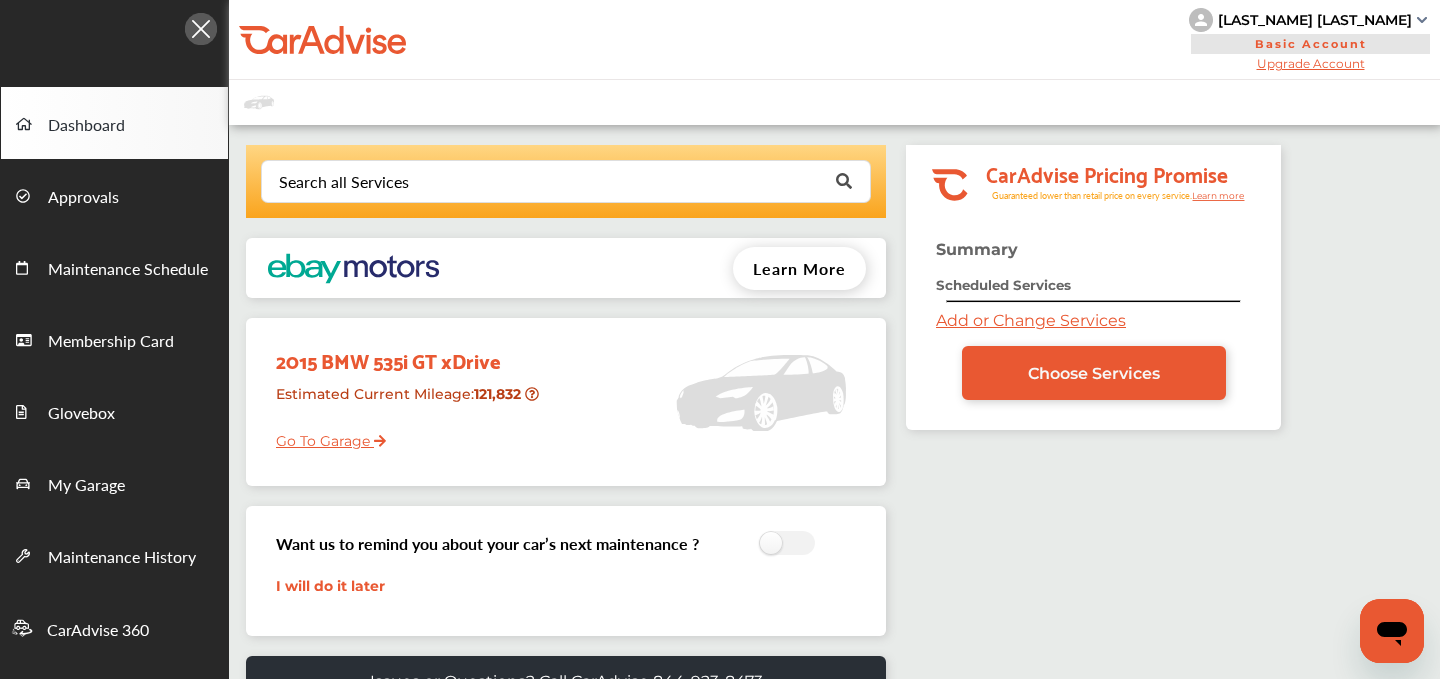 click on "Add or Change Services" at bounding box center (1031, 320) 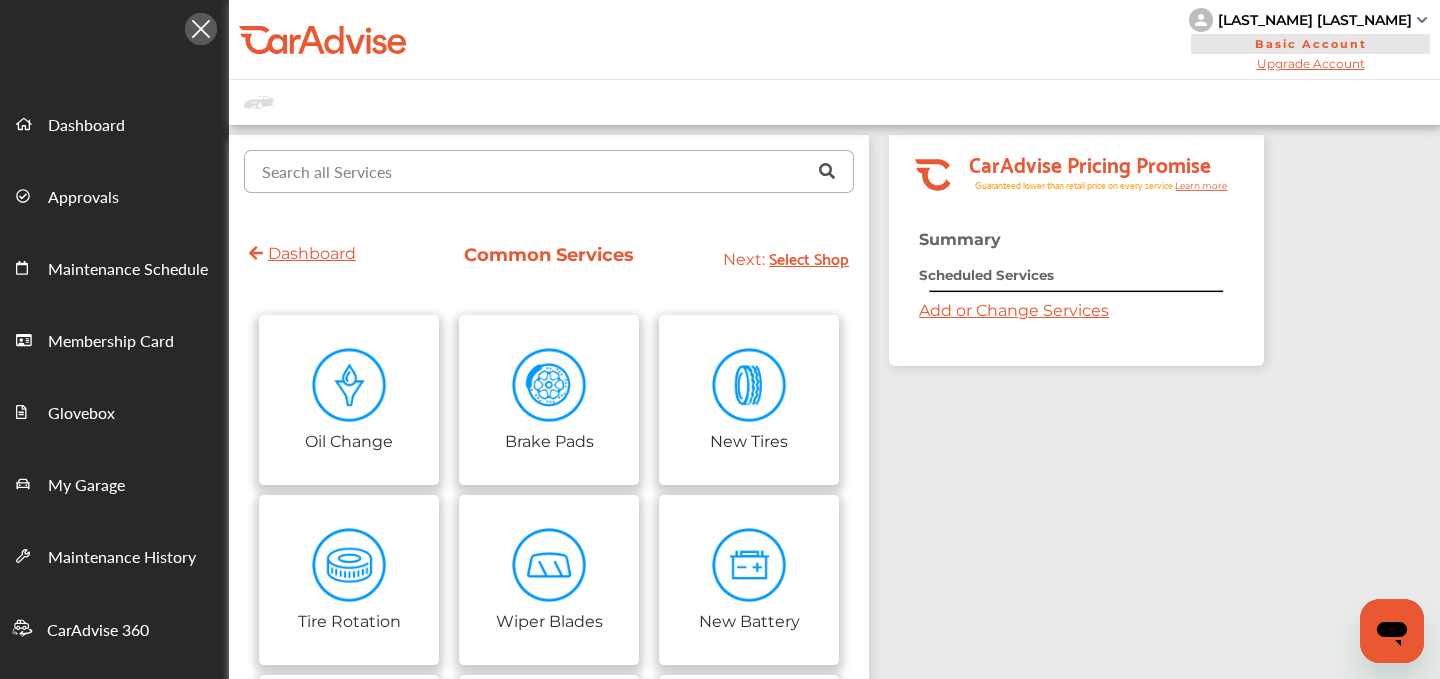 click at bounding box center (544, 170) 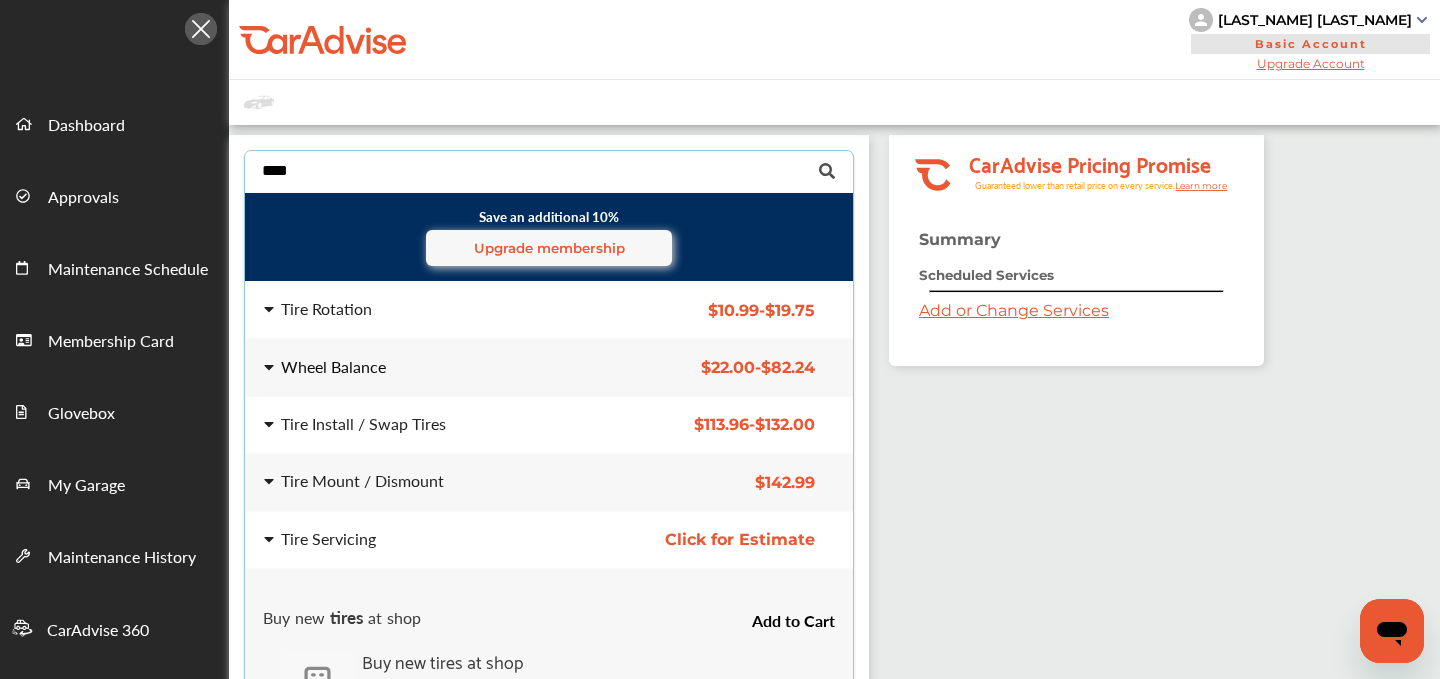 type on "****" 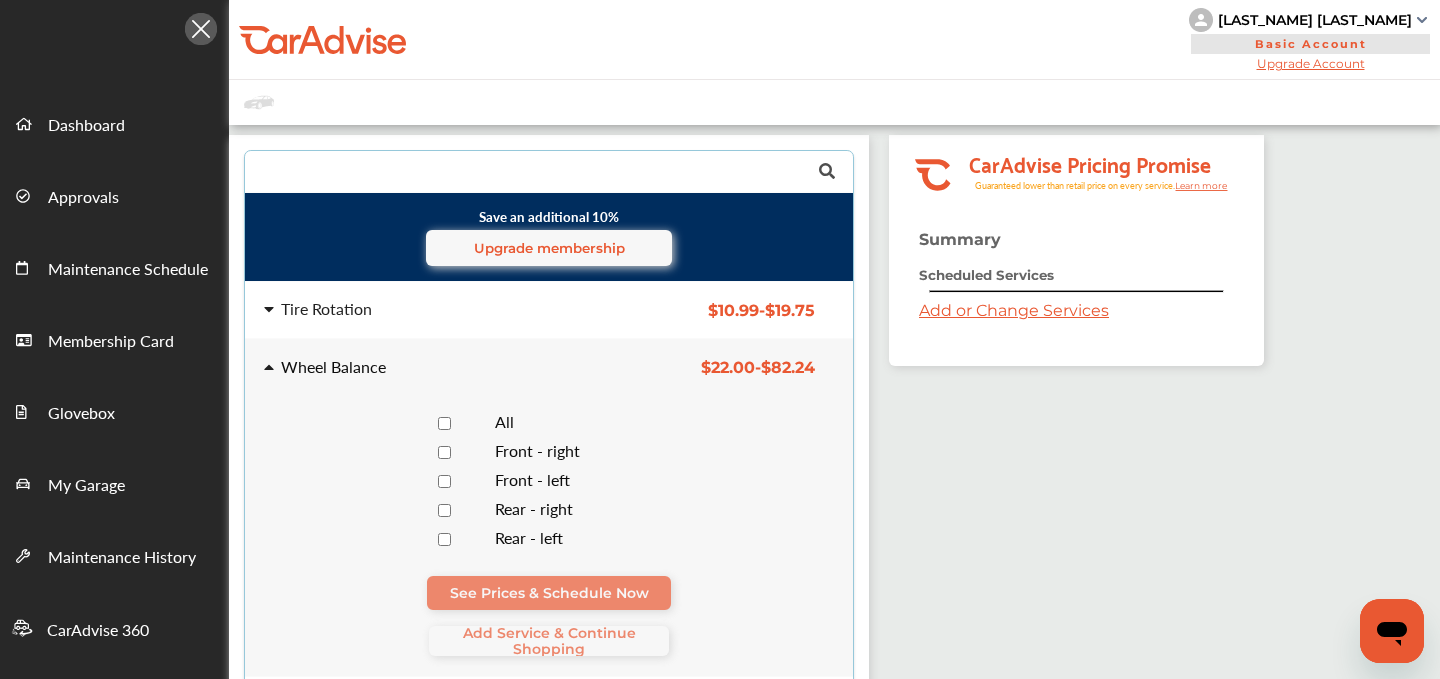 click on "All" at bounding box center (554, 423) 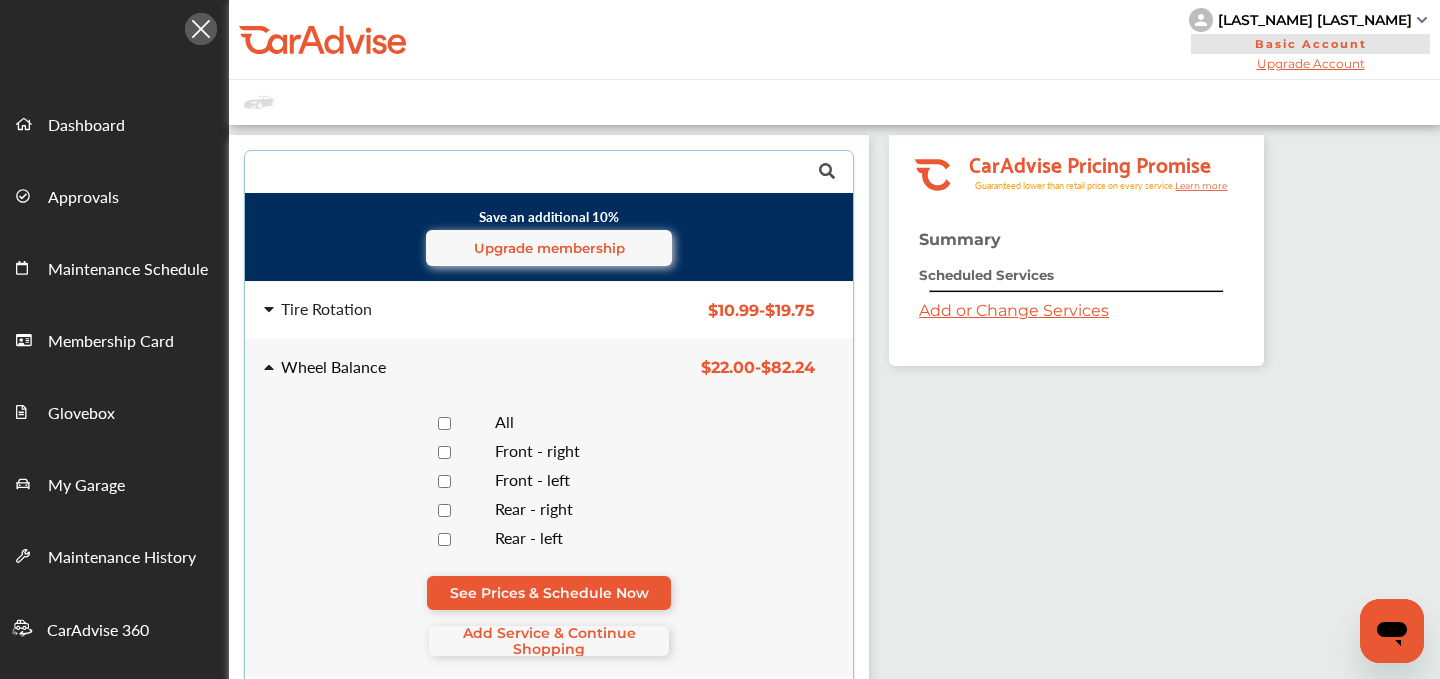 click on "See Prices & Schedule Now Add Service & Continue Shopping" at bounding box center [549, 616] 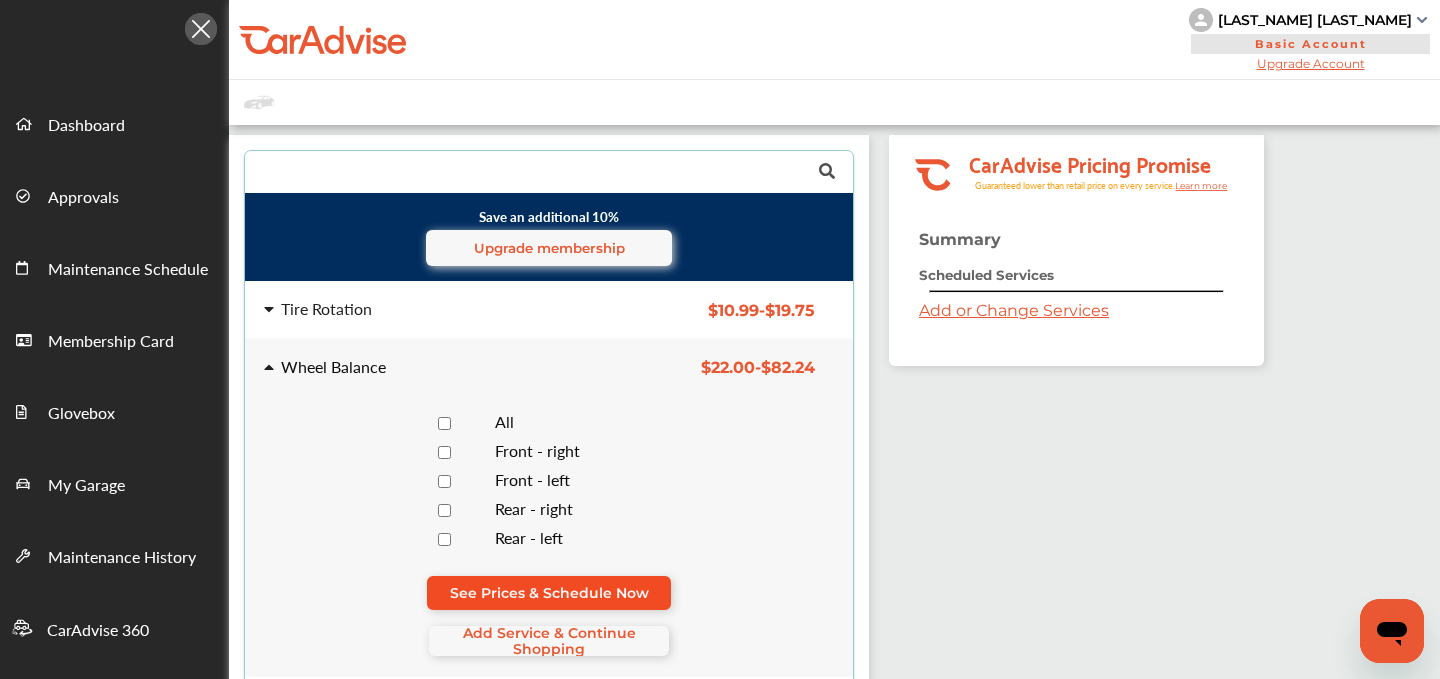 click on "See Prices & Schedule Now" at bounding box center [549, 593] 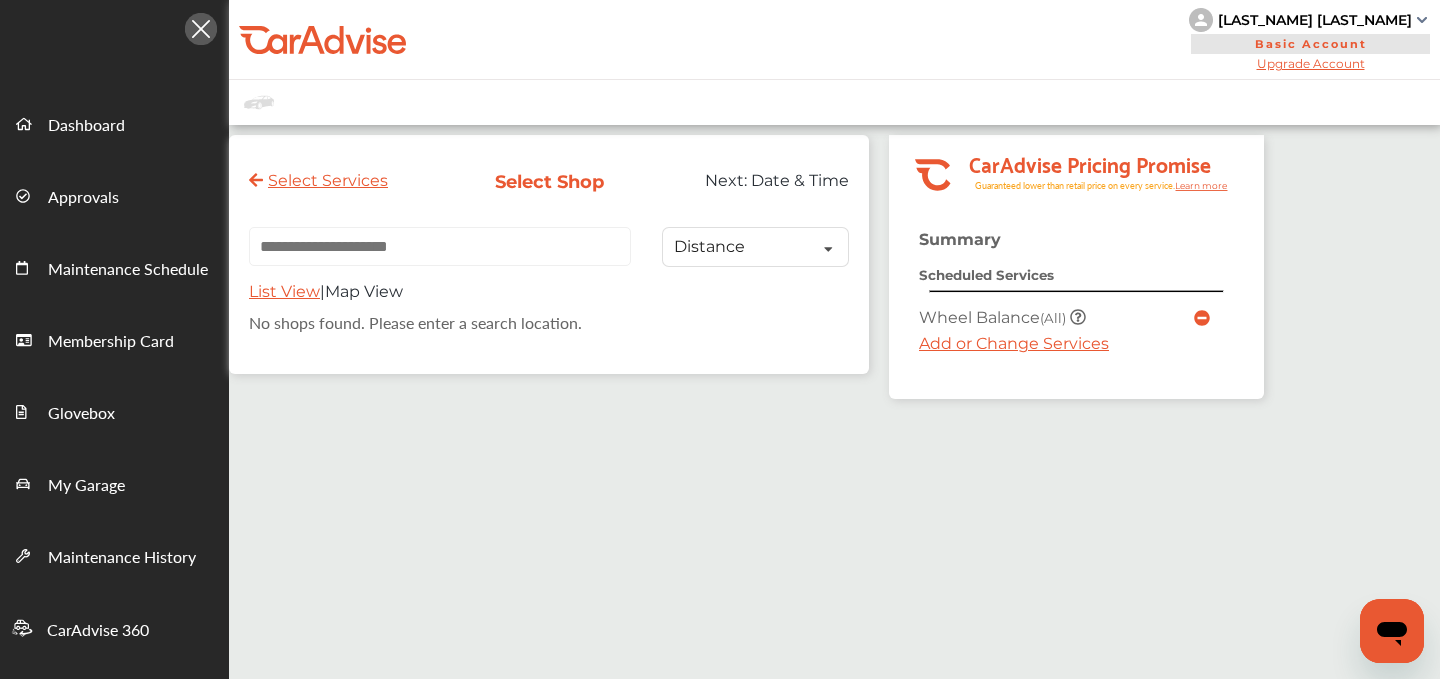 click on "Add or Change Services" at bounding box center (1014, 343) 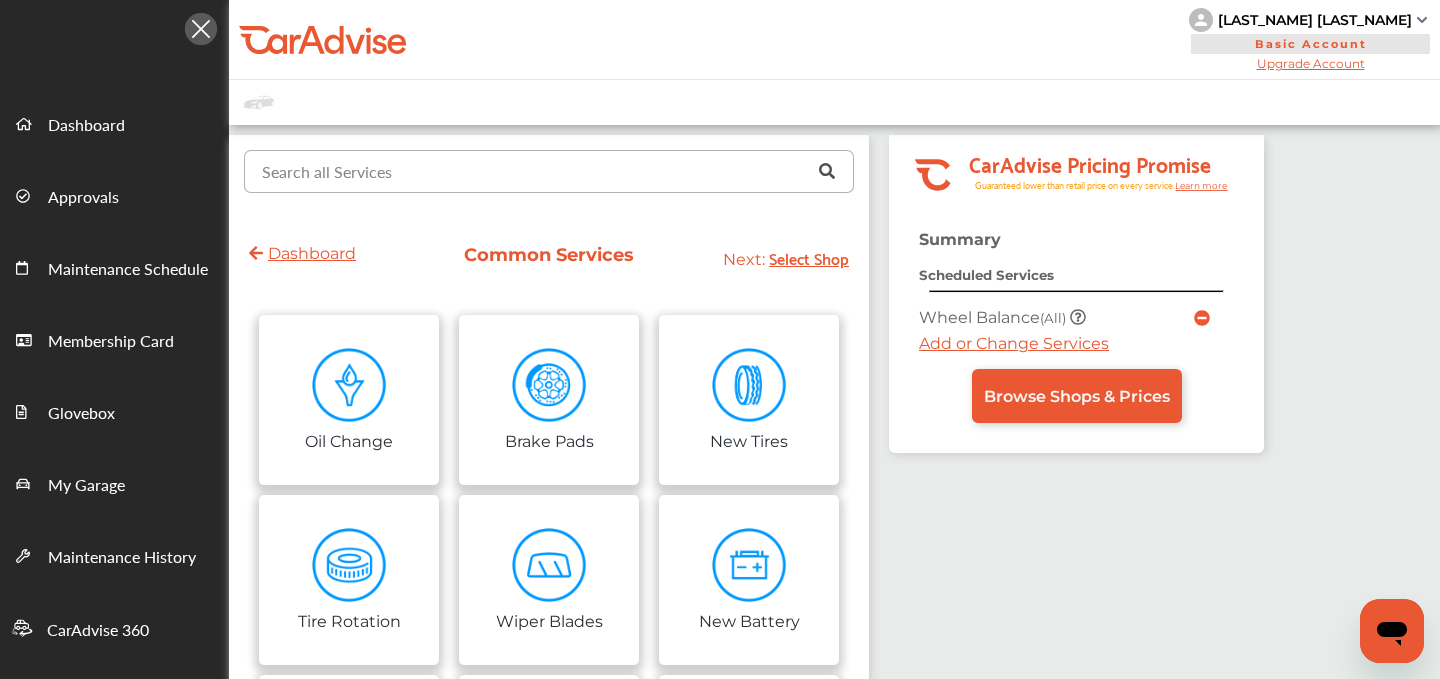 click at bounding box center [544, 170] 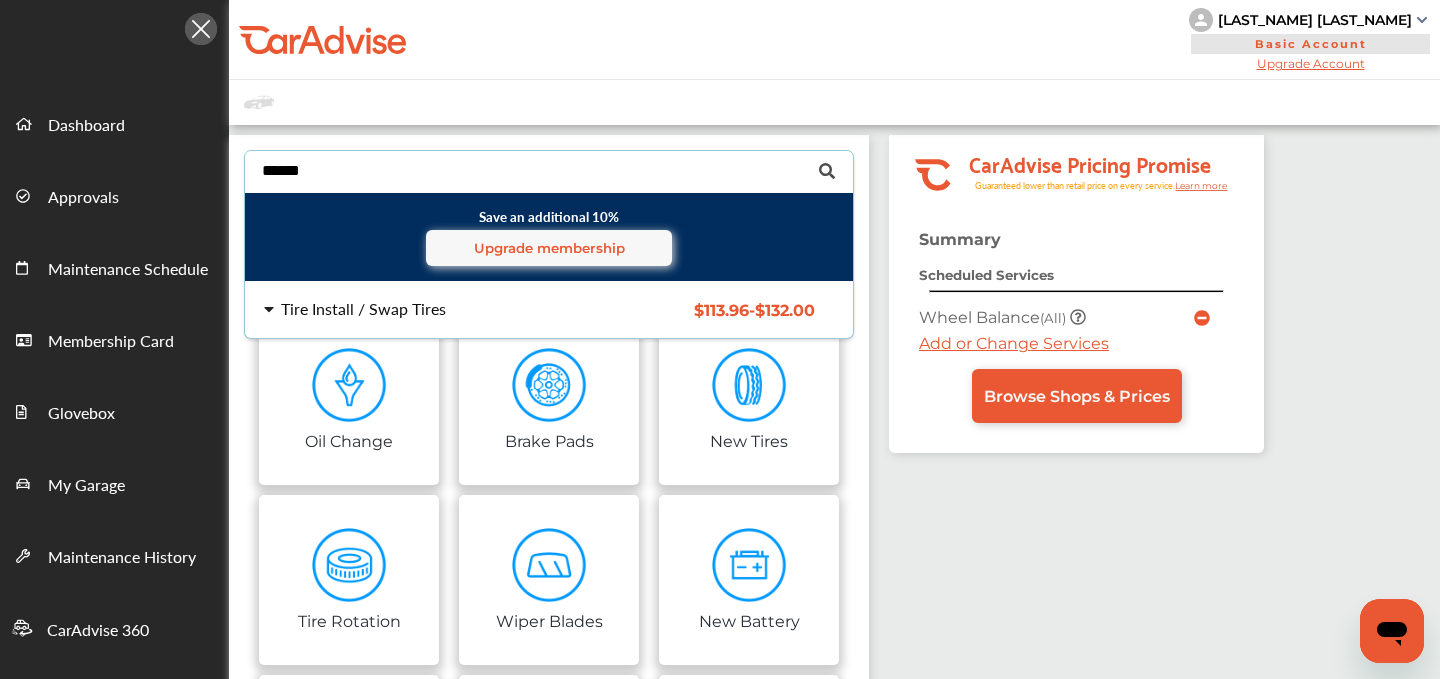 type on "******" 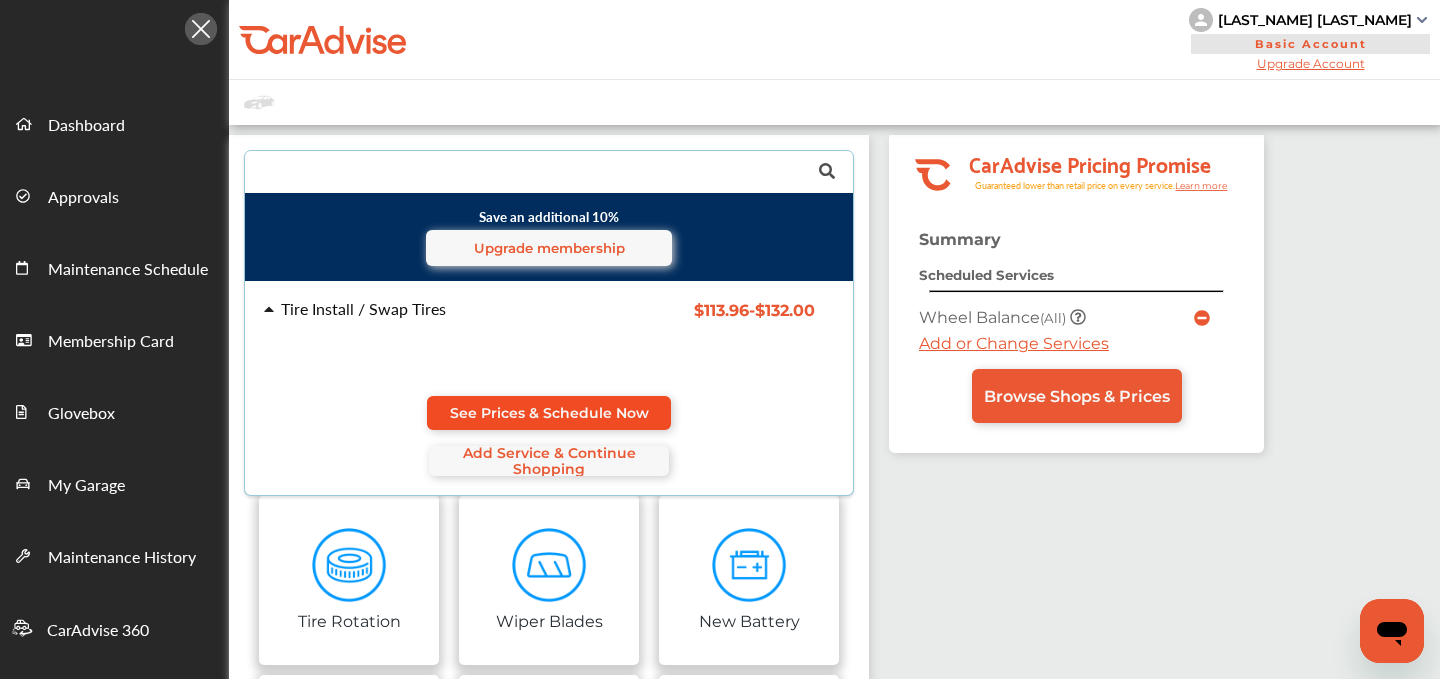 click on "See Prices & Schedule Now" at bounding box center [549, 413] 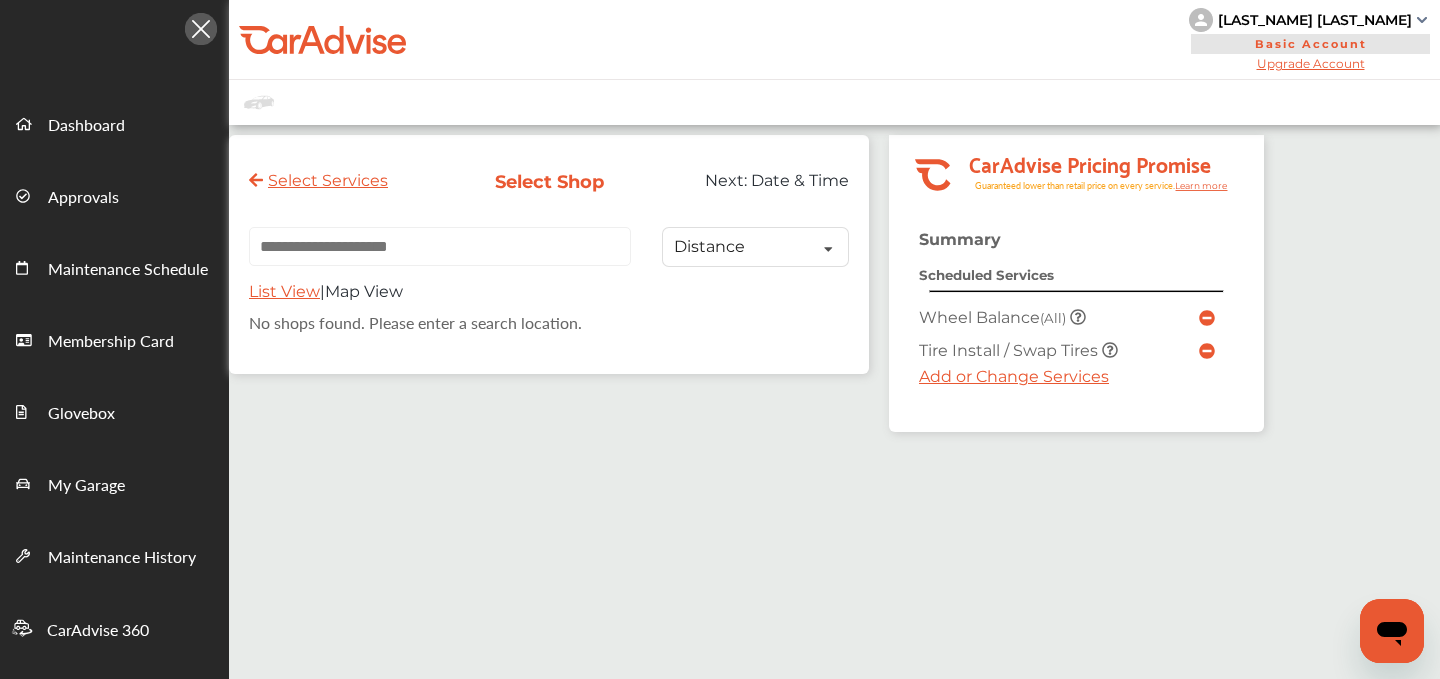 click on "Add or Change Services" at bounding box center (1014, 376) 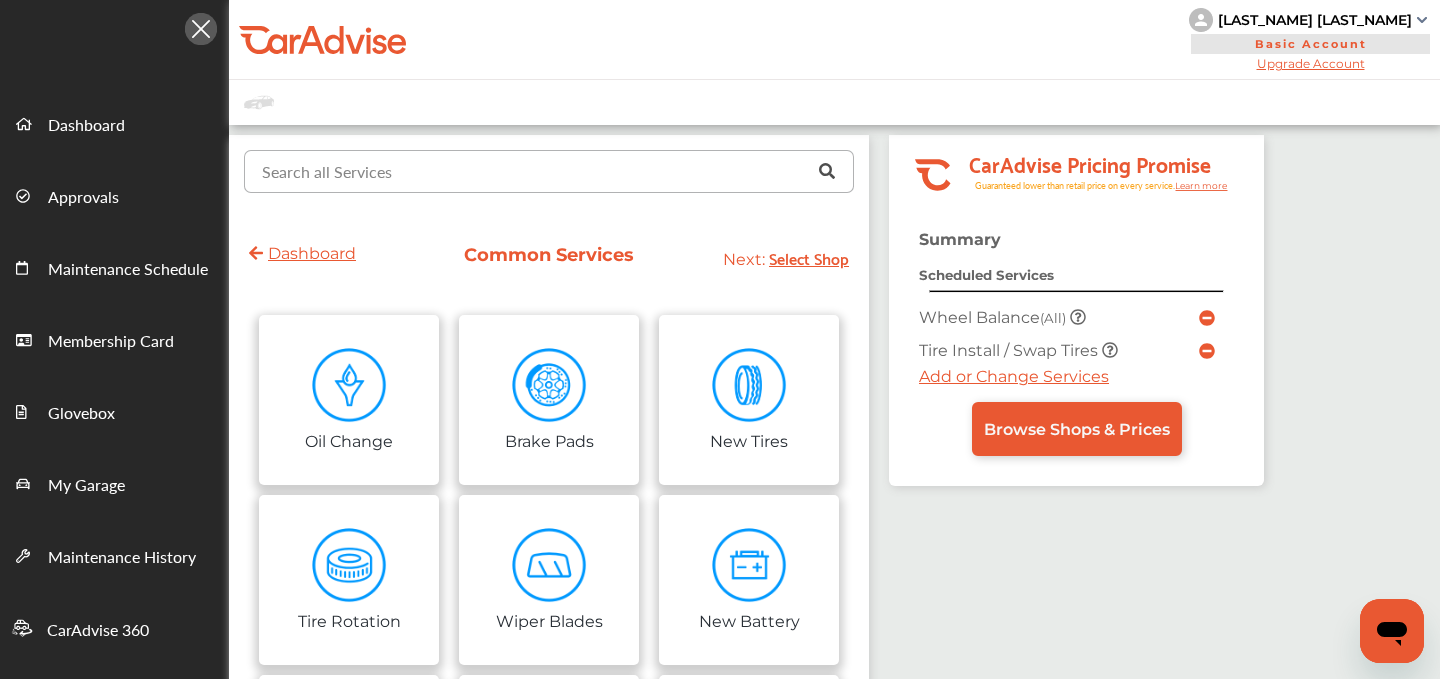 click at bounding box center (544, 170) 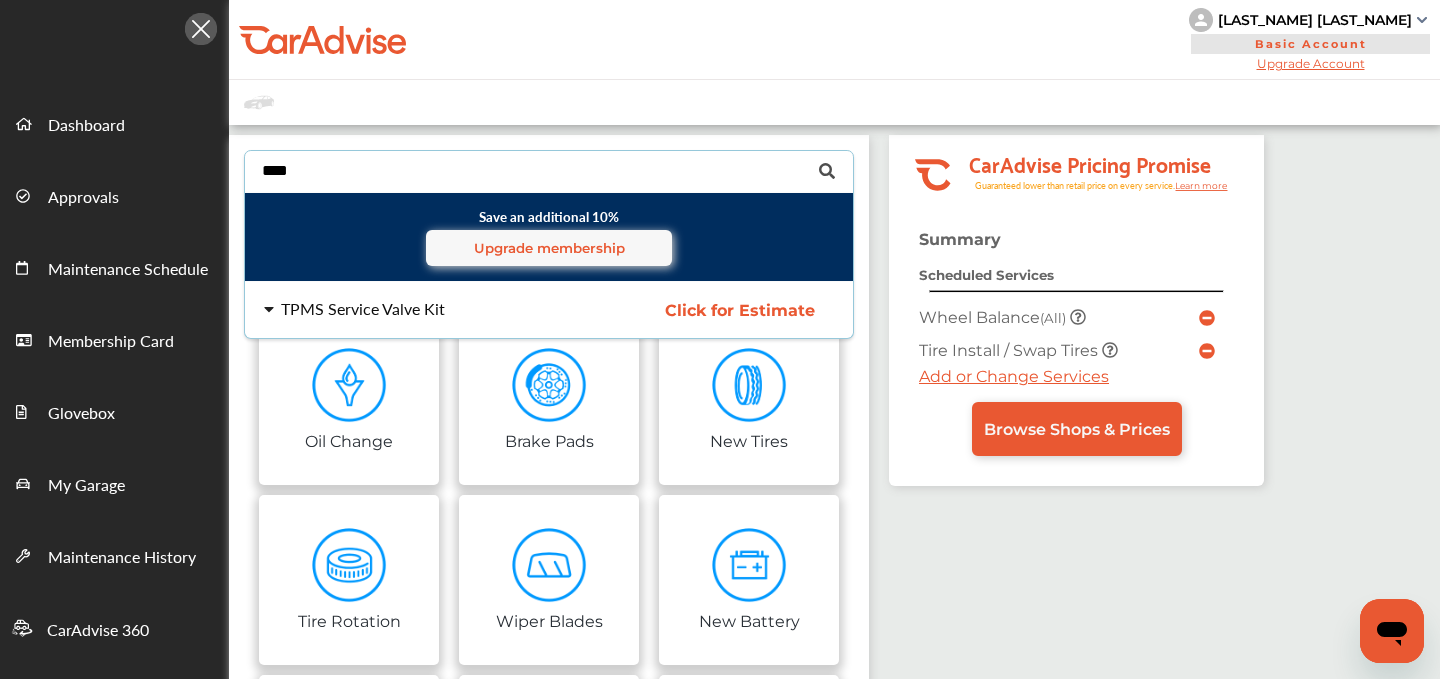 type on "****" 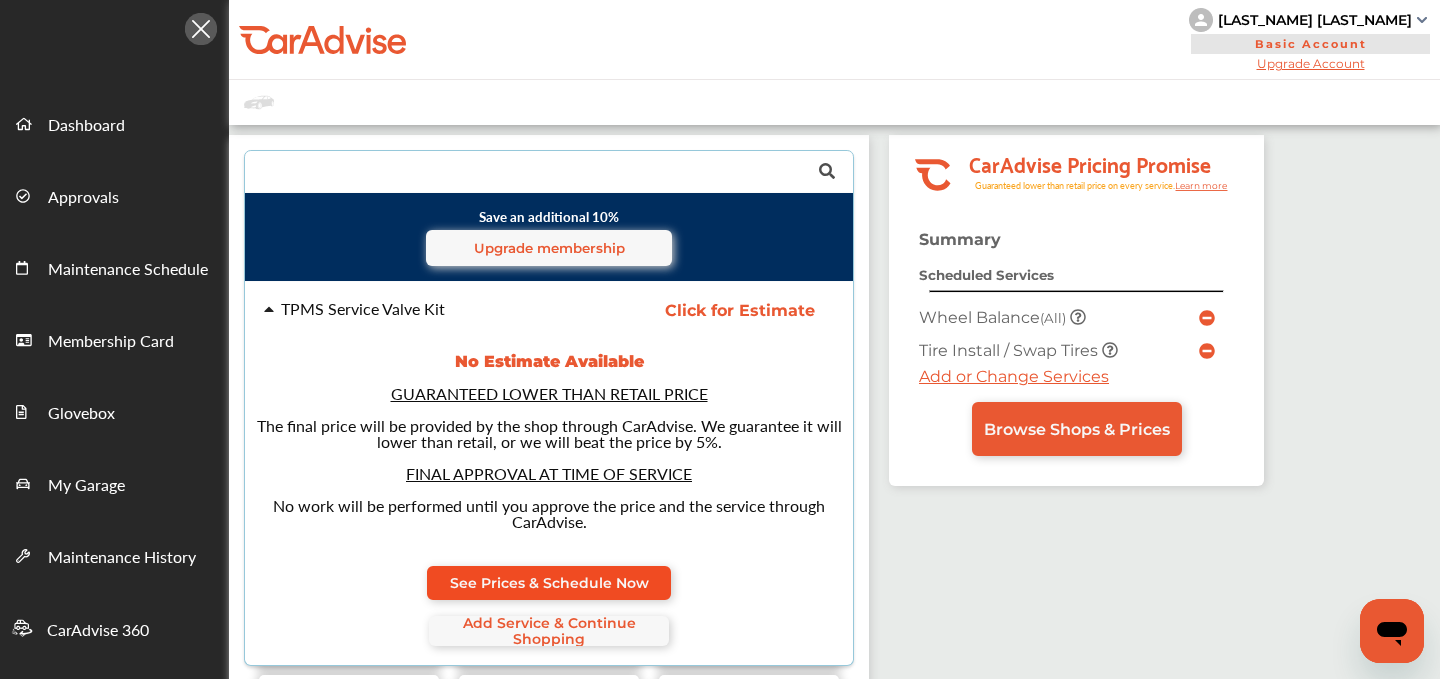 click on "See Prices & Schedule Now" at bounding box center (549, 583) 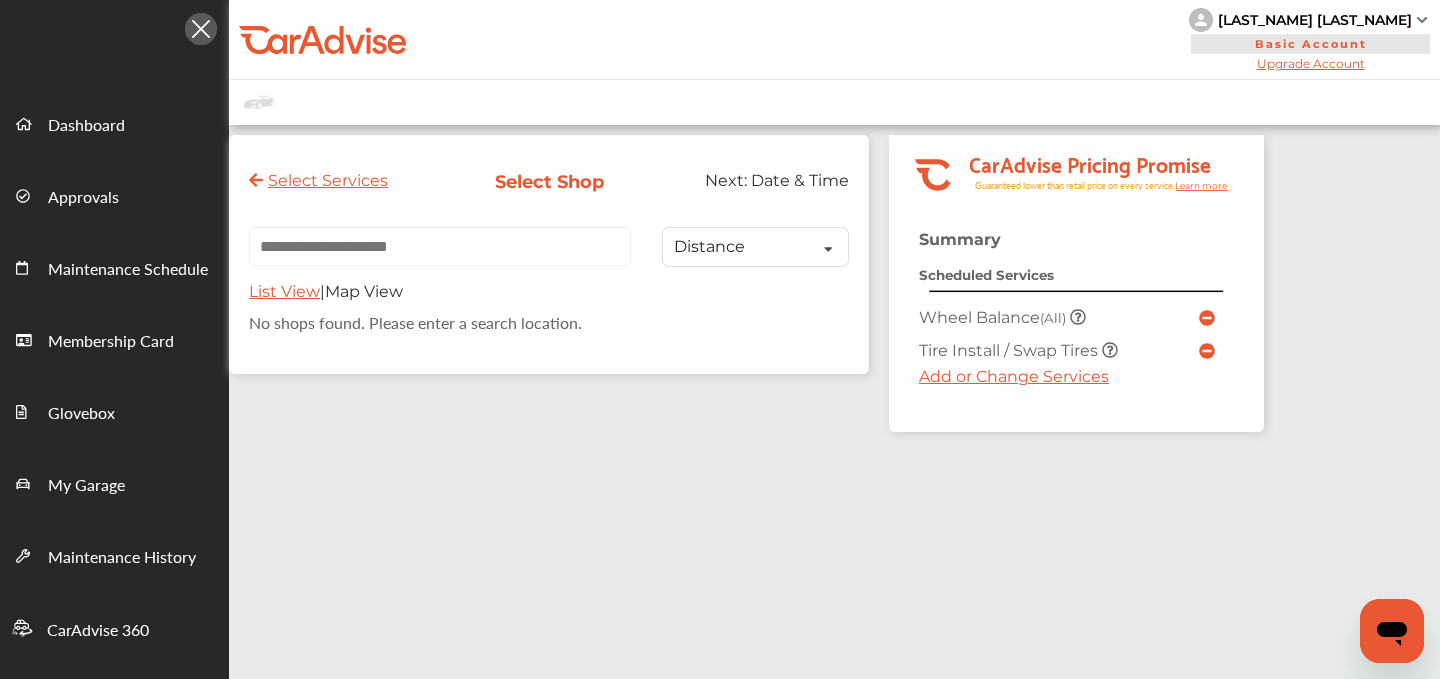 click at bounding box center (440, 246) 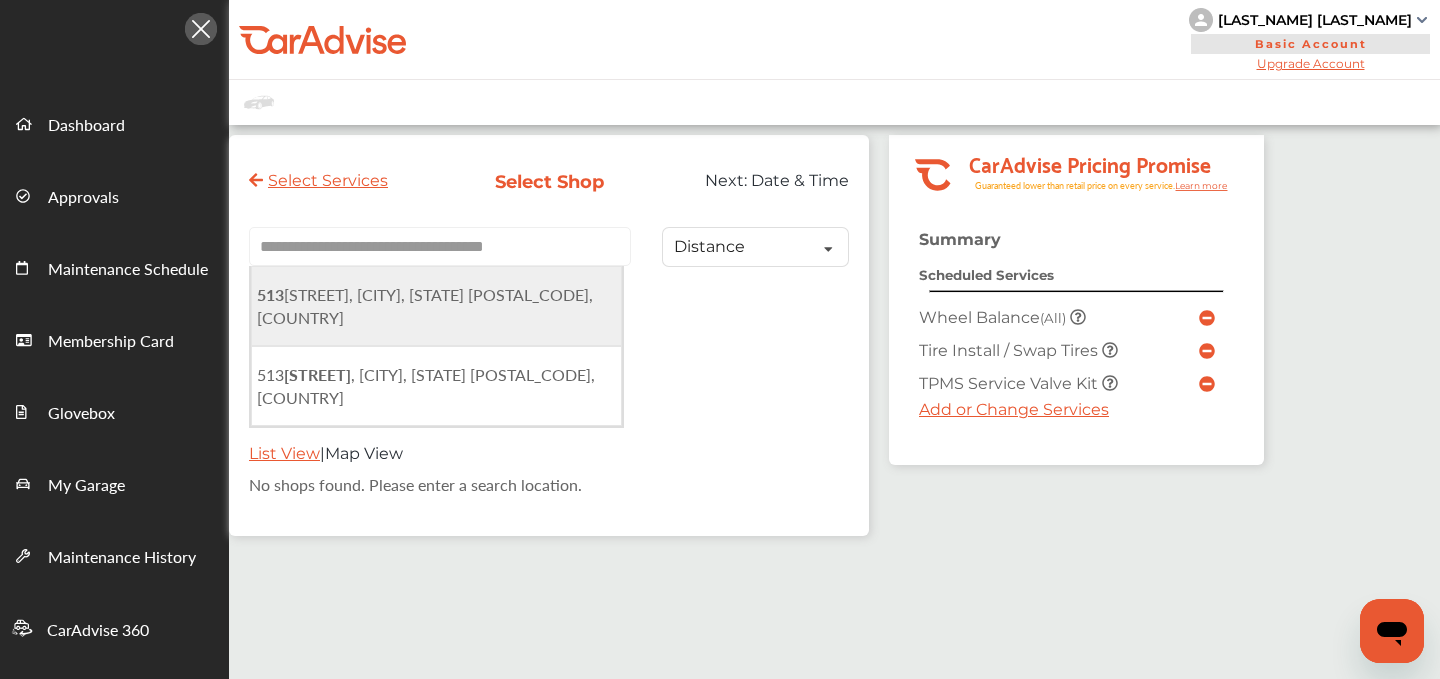 click on "[NUMBER] [STREET], [CITY], [STATE] [POSTAL_CODE], [COUNTRY]" at bounding box center (425, 306) 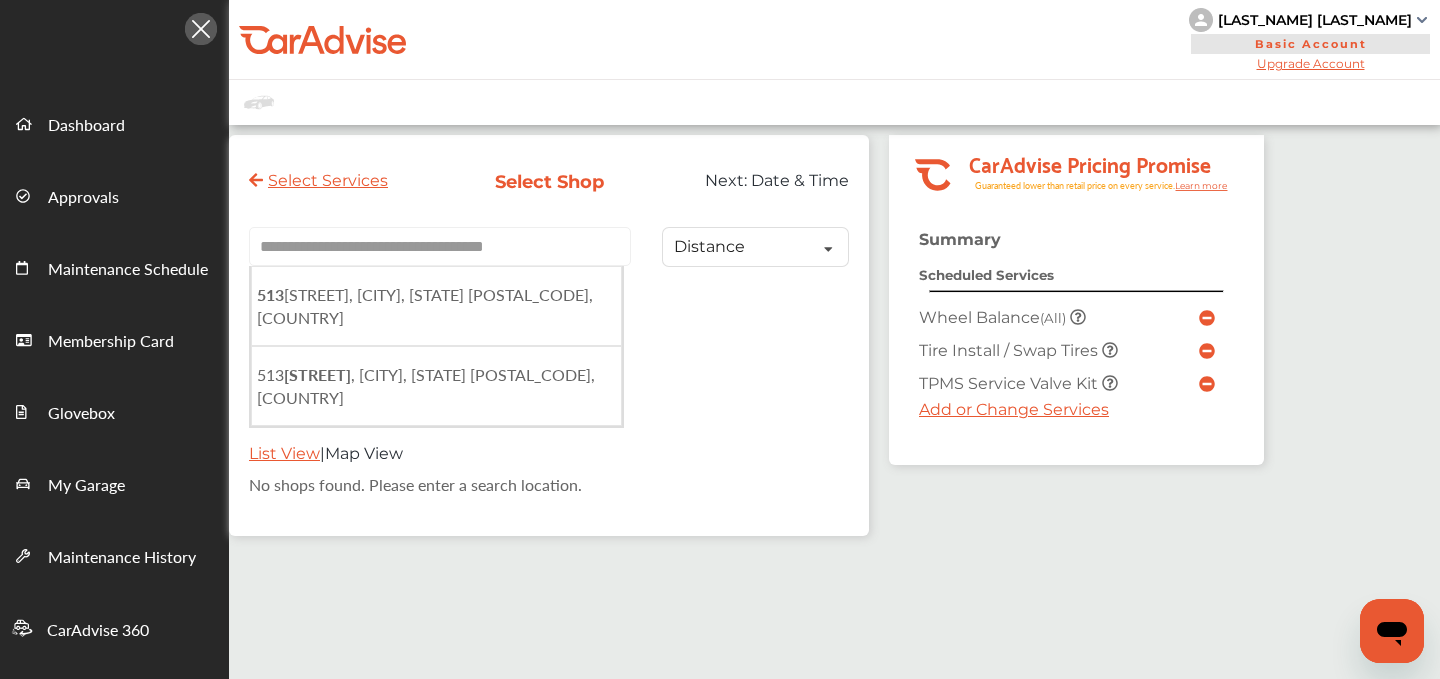 type on "**********" 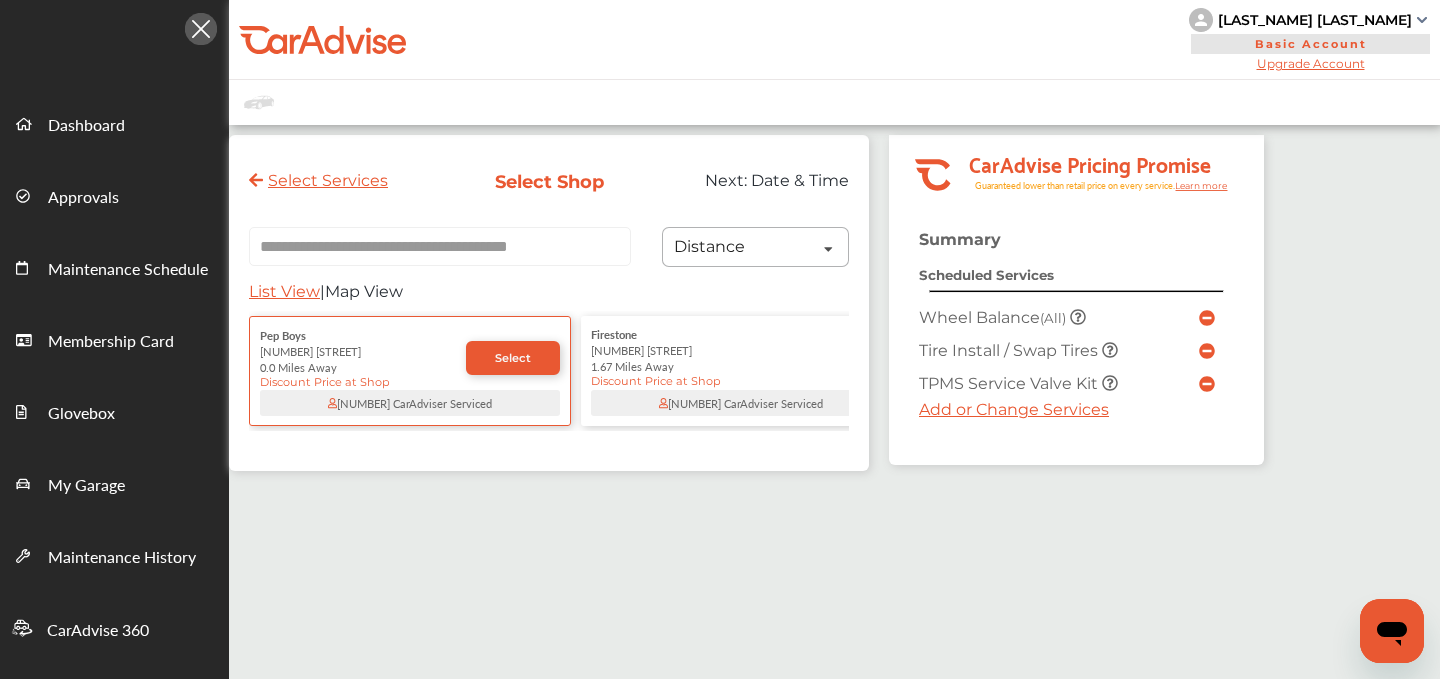 scroll, scrollTop: 91, scrollLeft: 0, axis: vertical 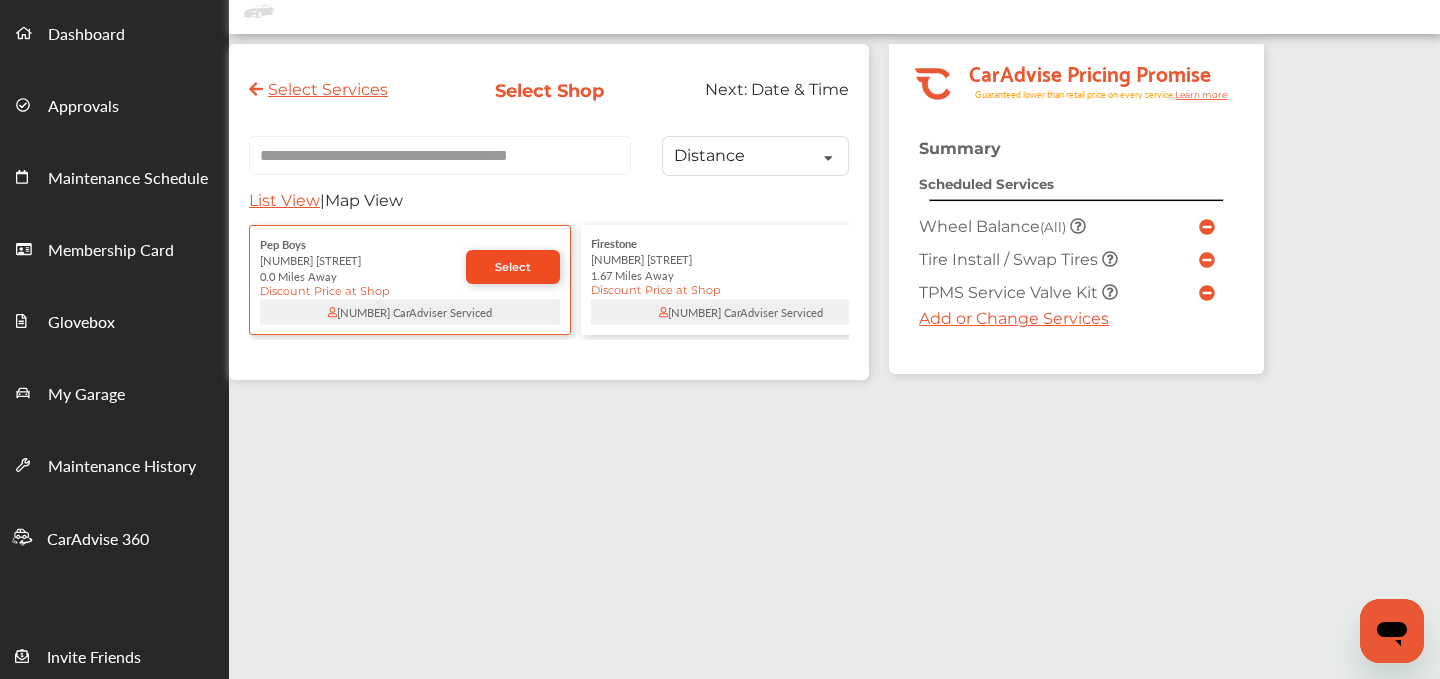 click on "Select" at bounding box center [513, 267] 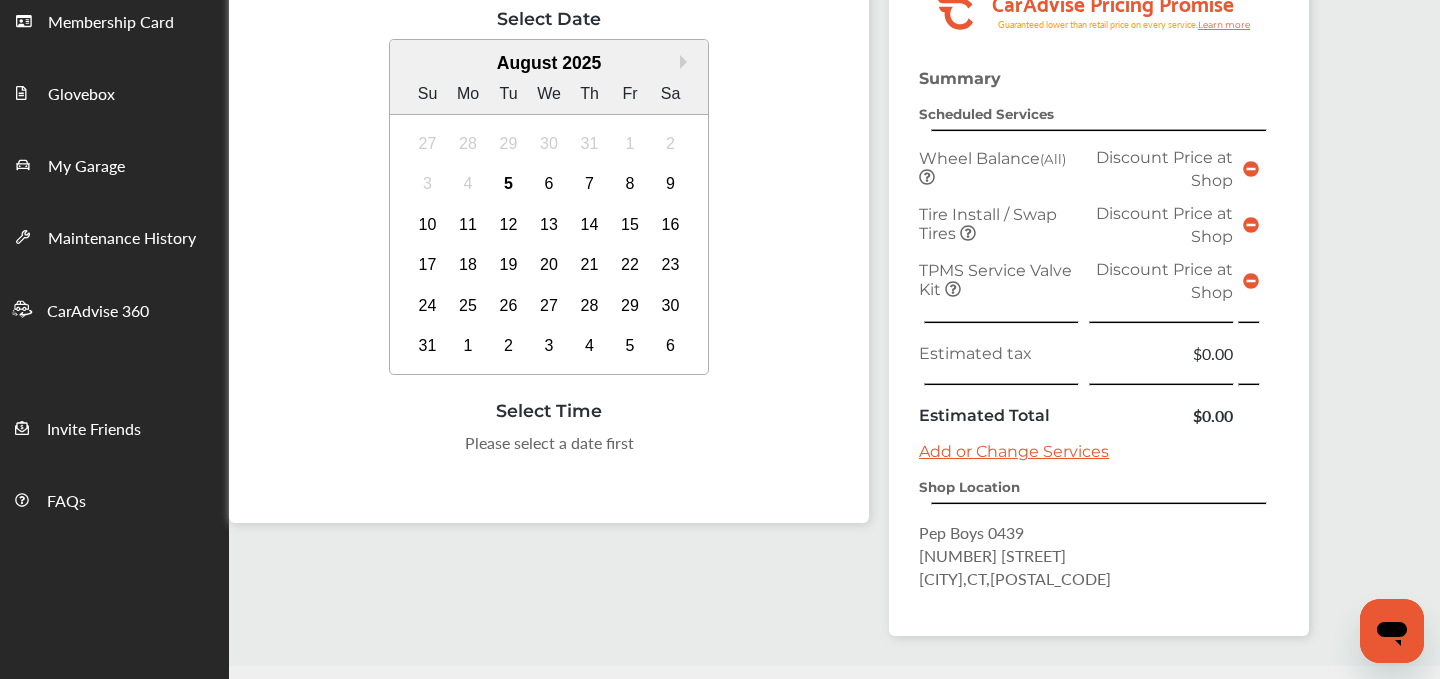 scroll, scrollTop: 318, scrollLeft: 0, axis: vertical 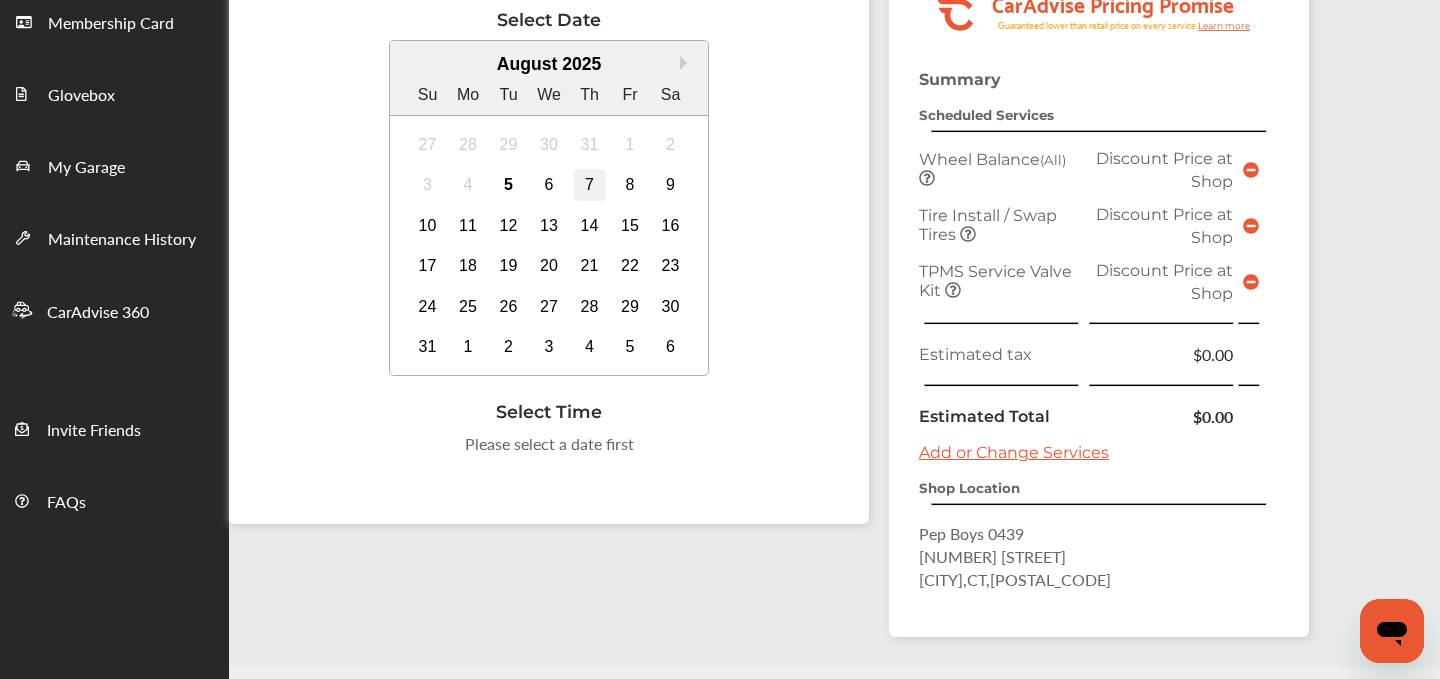 click on "7" at bounding box center [590, 185] 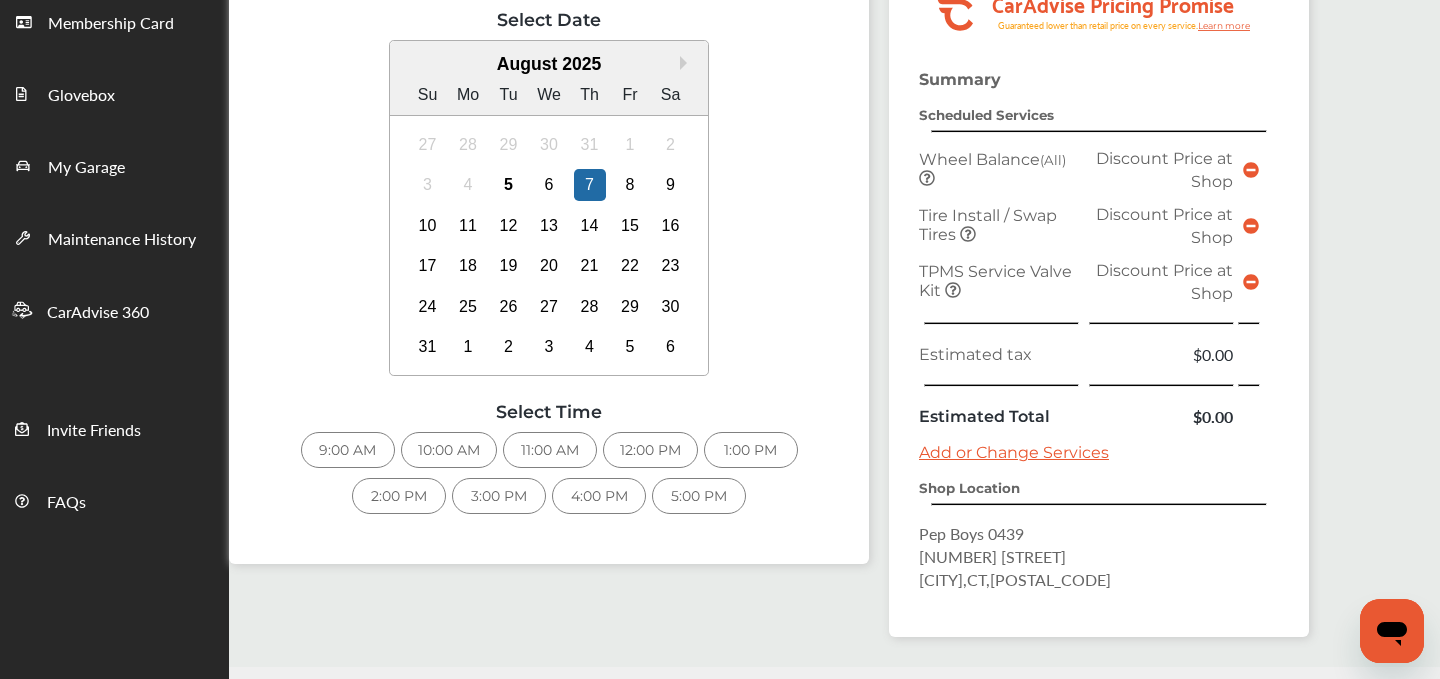 scroll, scrollTop: 376, scrollLeft: 0, axis: vertical 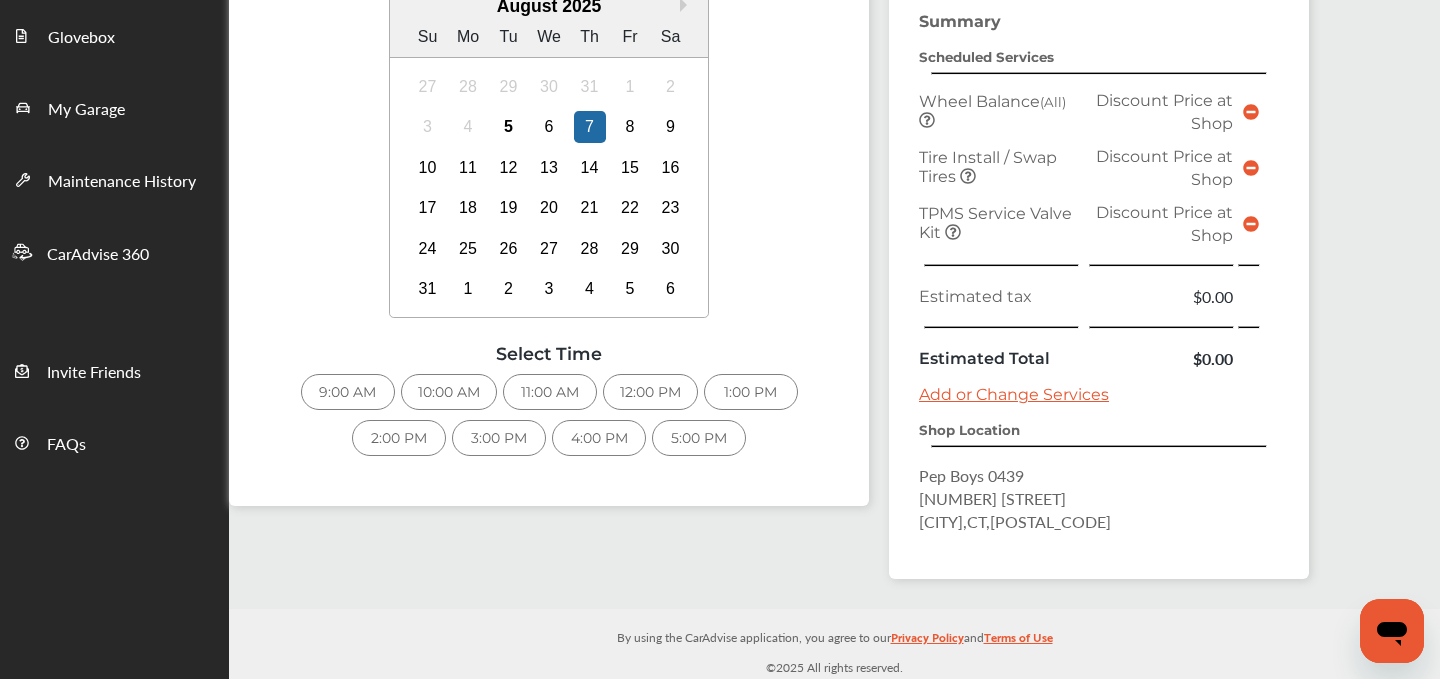 click on "9:00 AM" at bounding box center [348, 392] 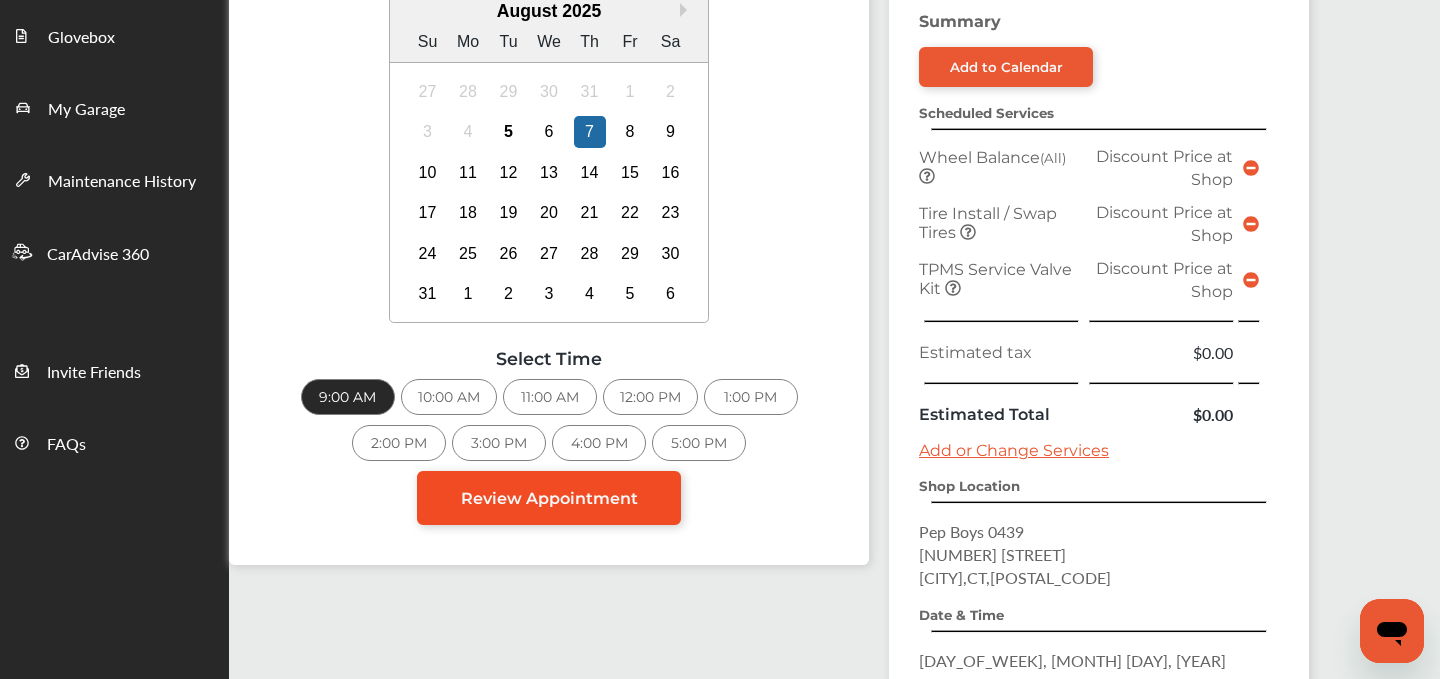 click on "Review Appointment" at bounding box center (549, 498) 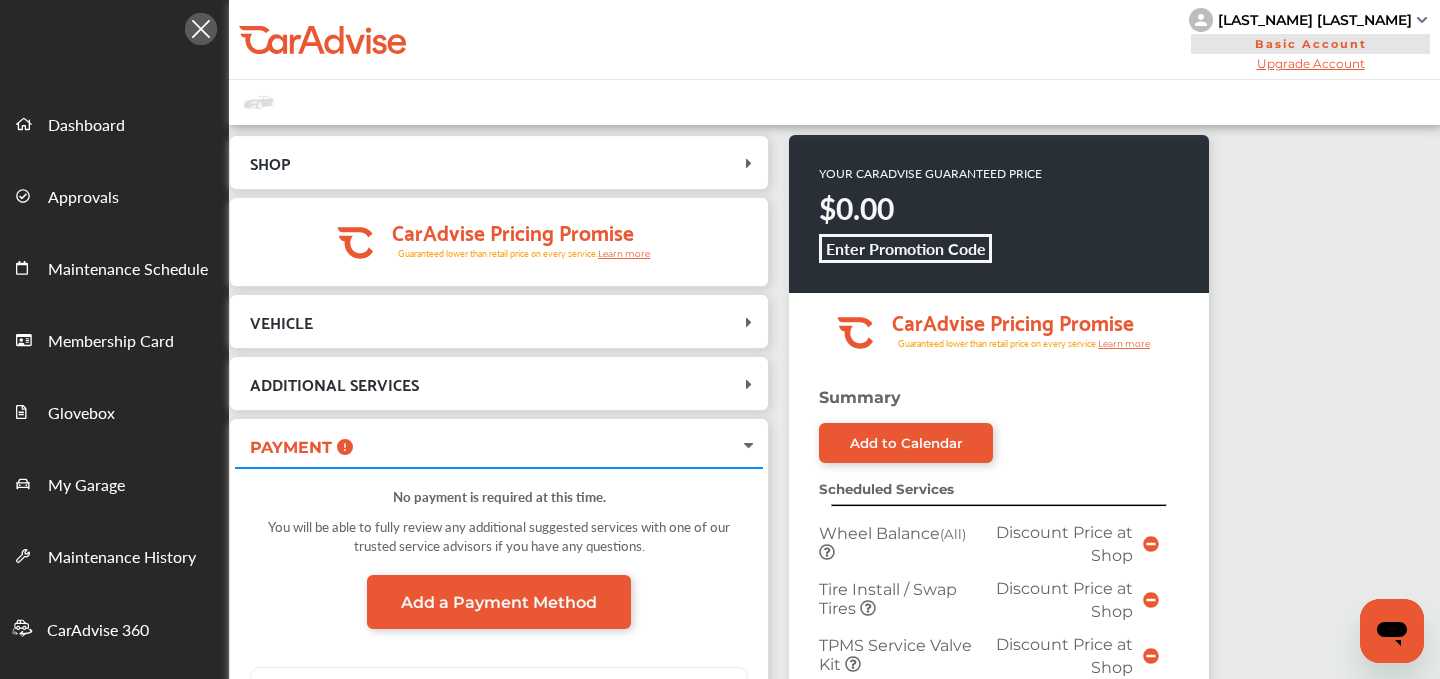scroll, scrollTop: 629, scrollLeft: 0, axis: vertical 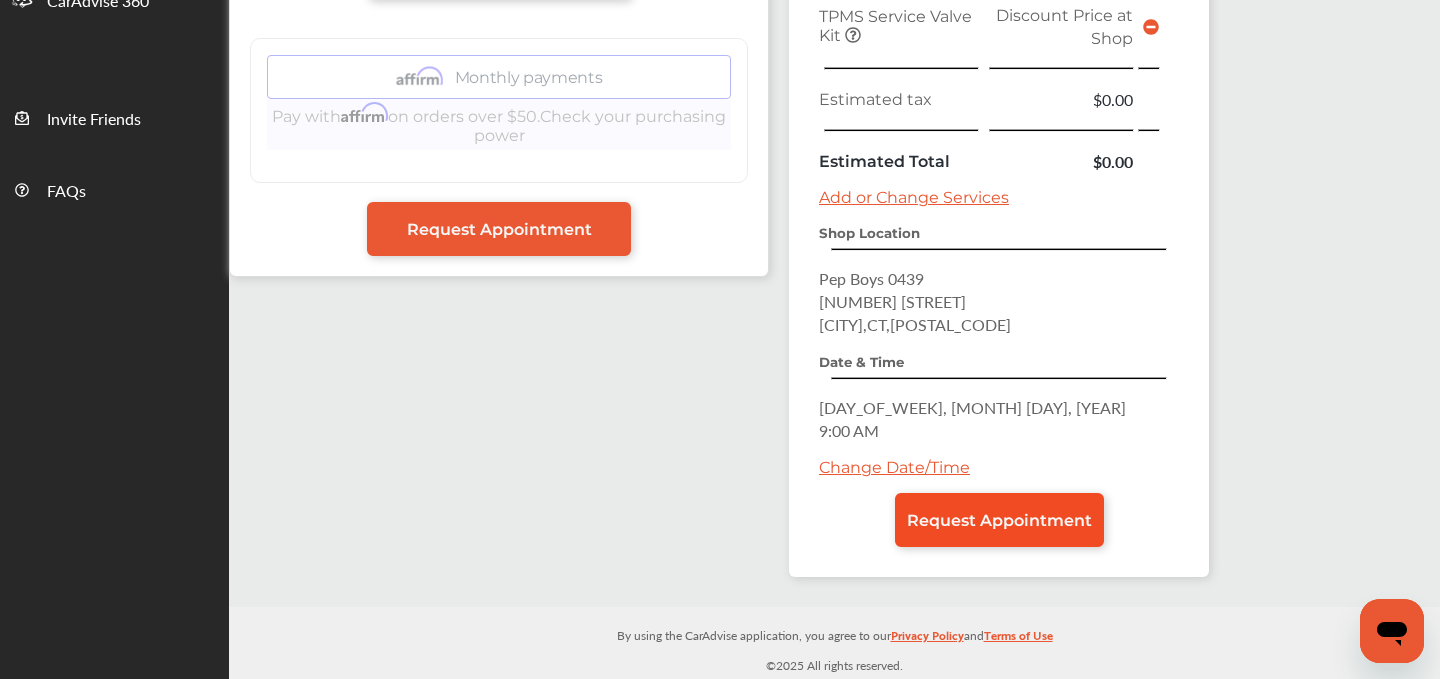 click on "Request Appointment" at bounding box center (999, 520) 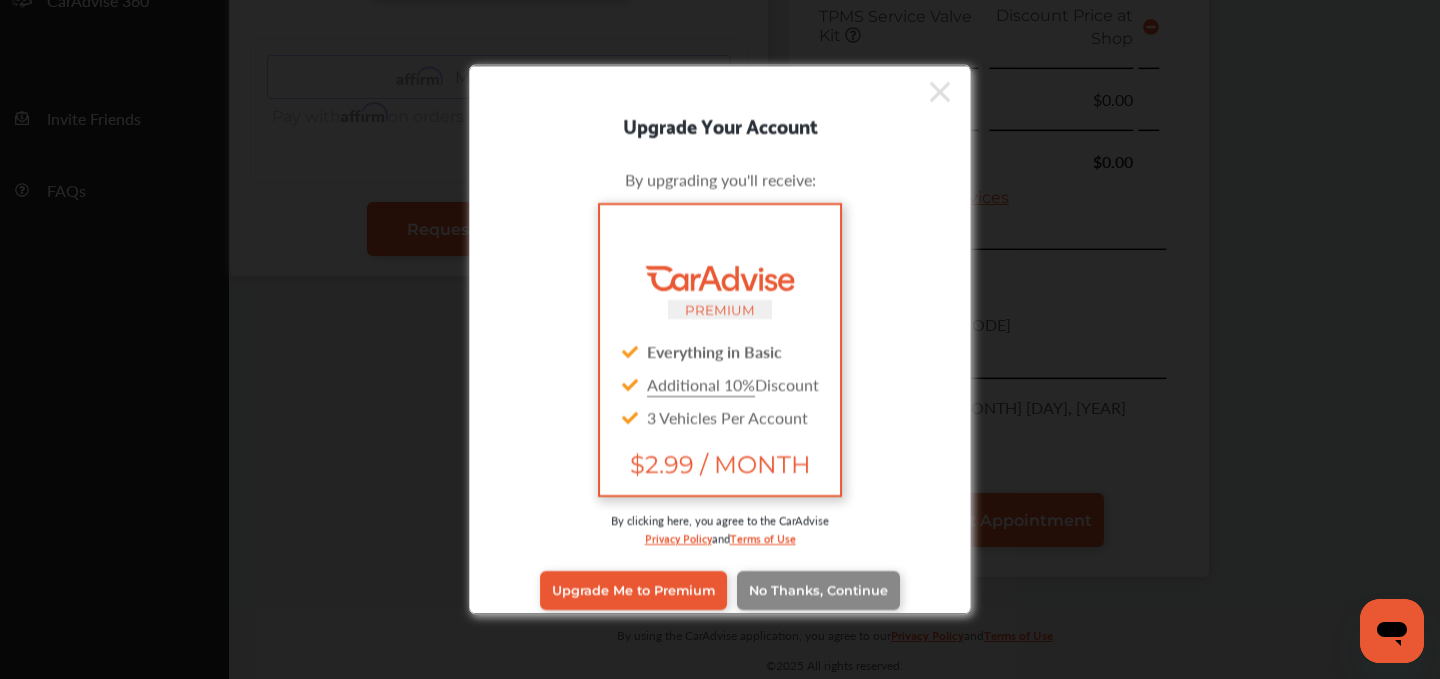 click on "No Thanks, Continue" at bounding box center [818, 590] 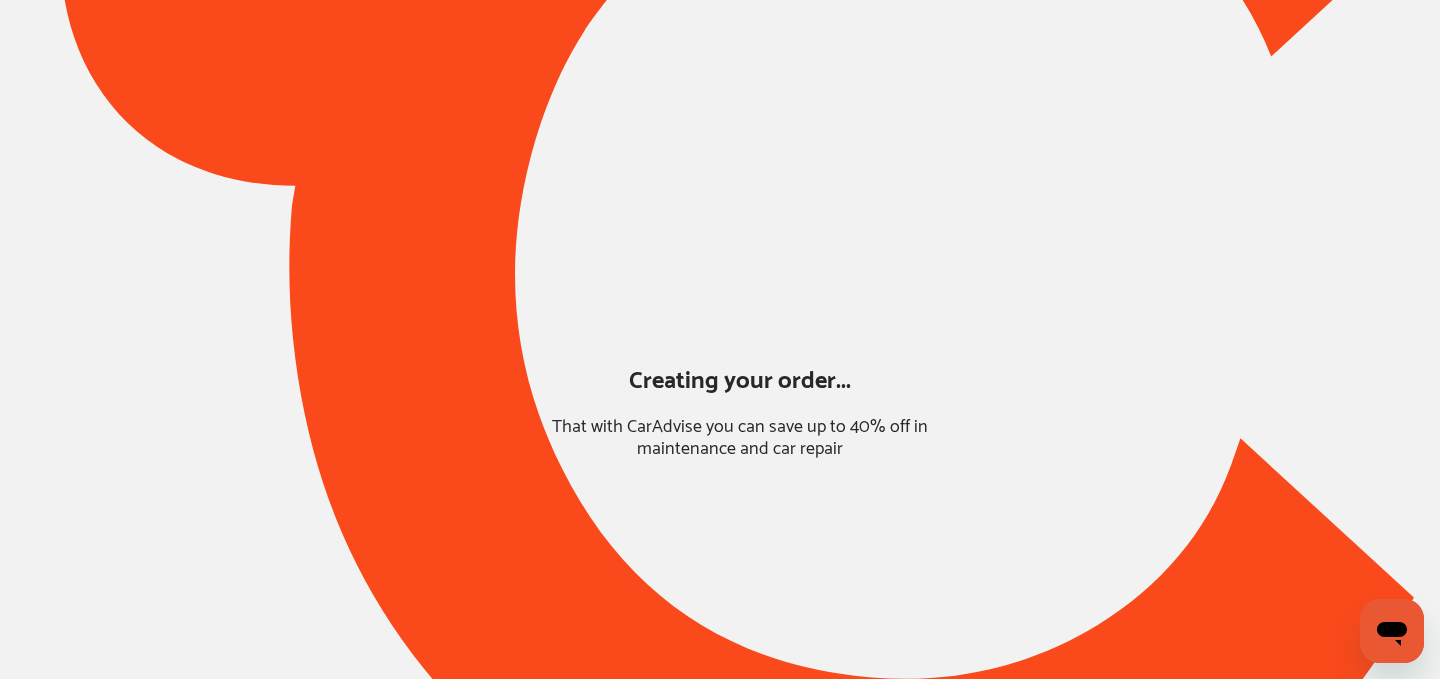 scroll, scrollTop: 174, scrollLeft: 0, axis: vertical 